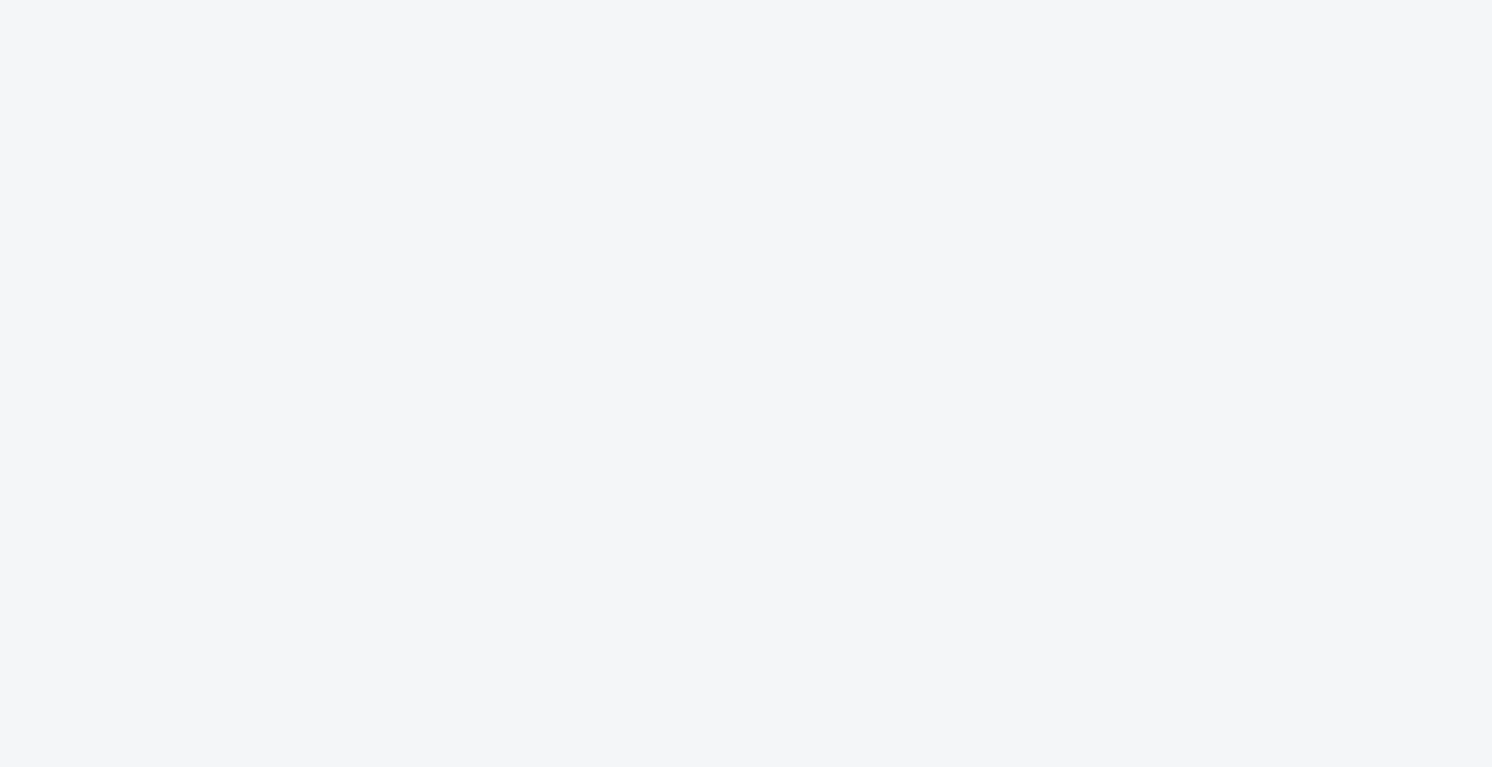 scroll, scrollTop: 0, scrollLeft: 0, axis: both 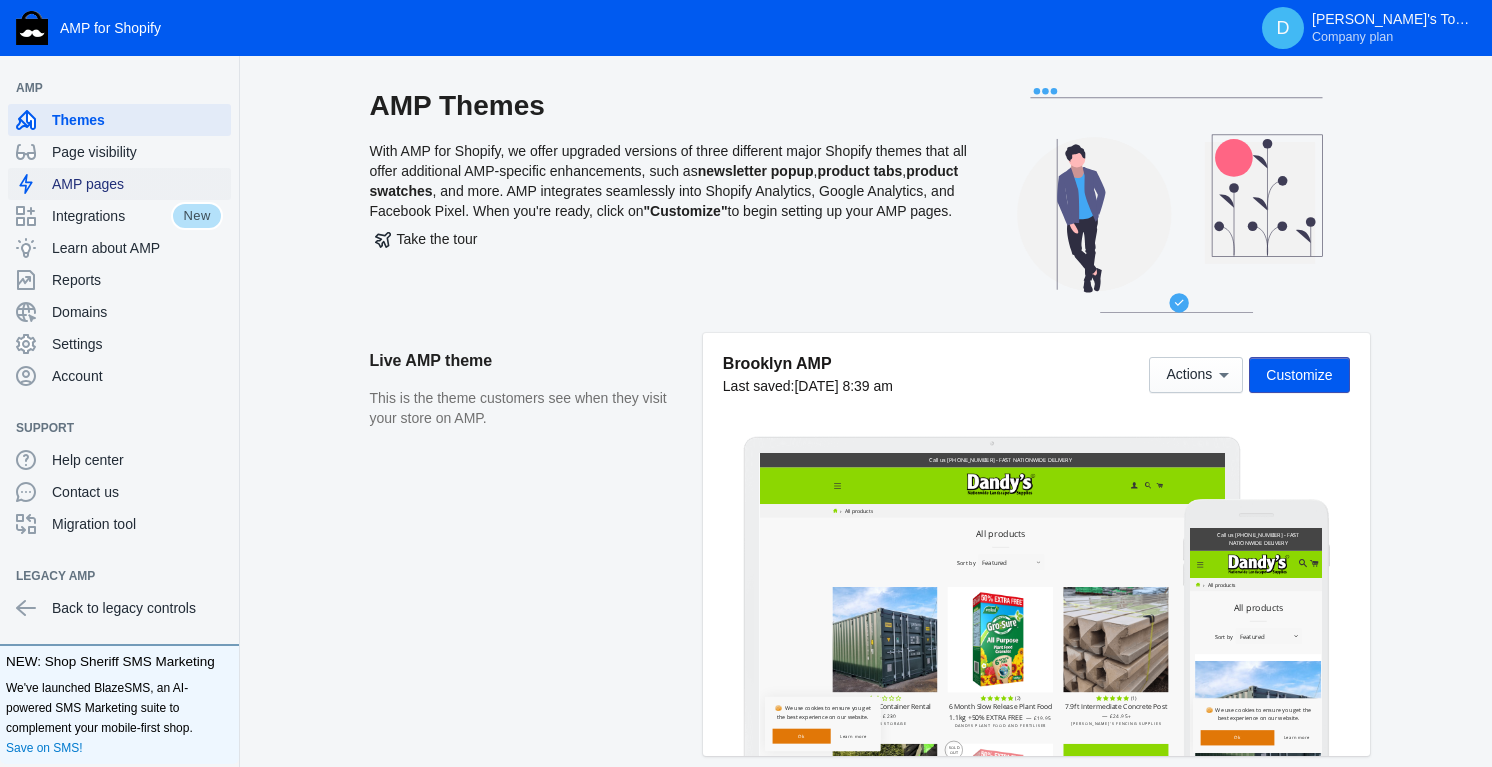 click on "AMP pages" at bounding box center [137, 184] 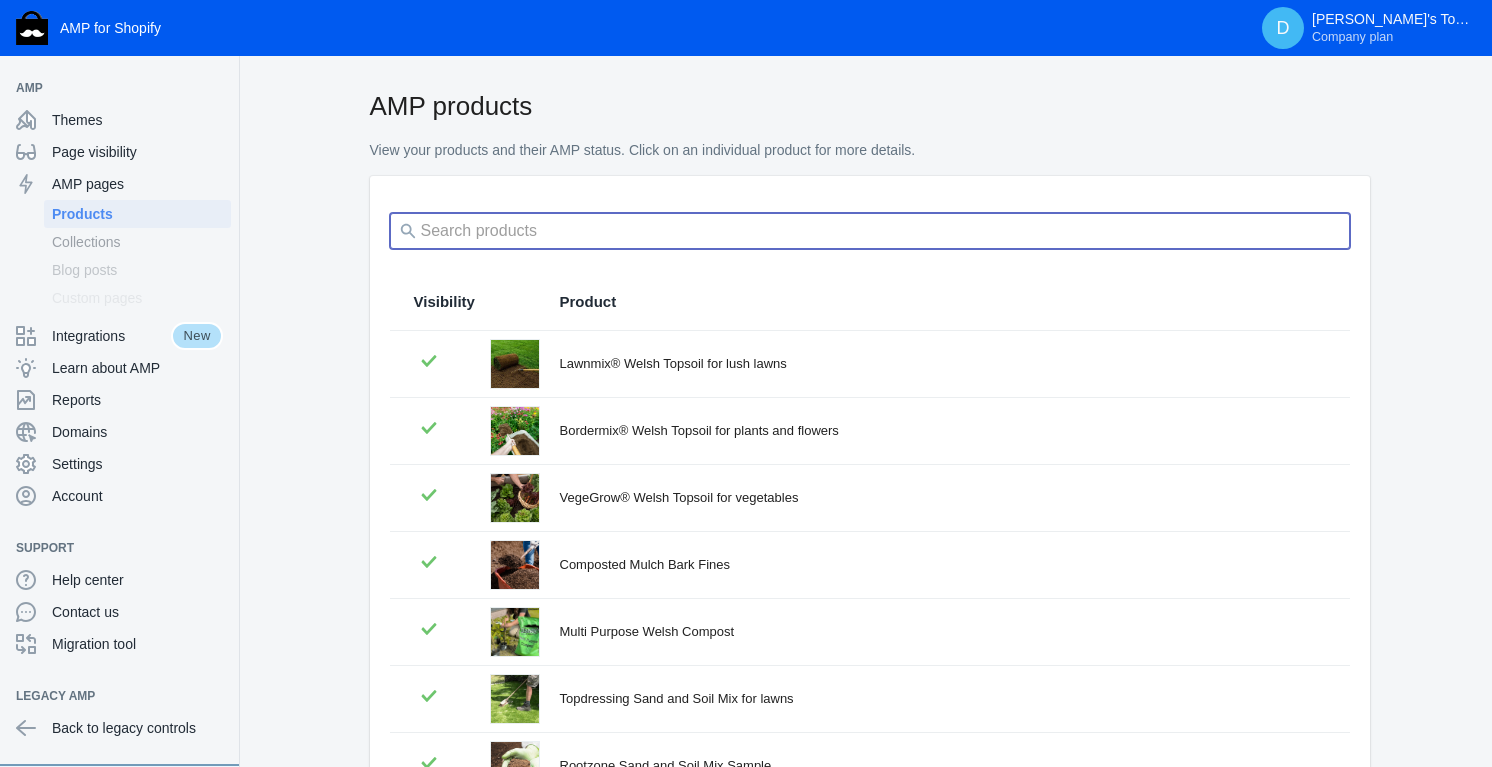 click at bounding box center (870, 231) 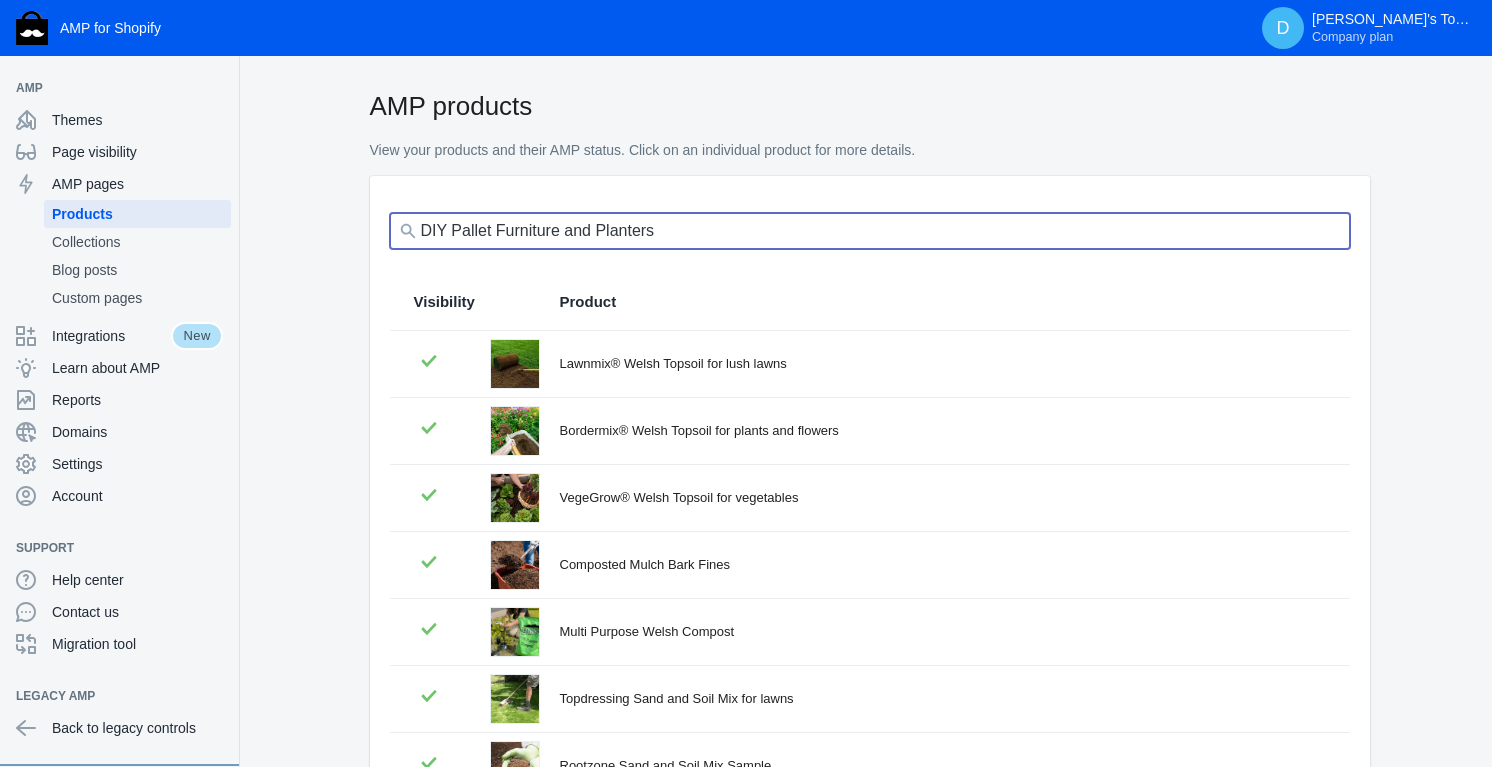 drag, startPoint x: 509, startPoint y: 227, endPoint x: 233, endPoint y: 203, distance: 277.0415 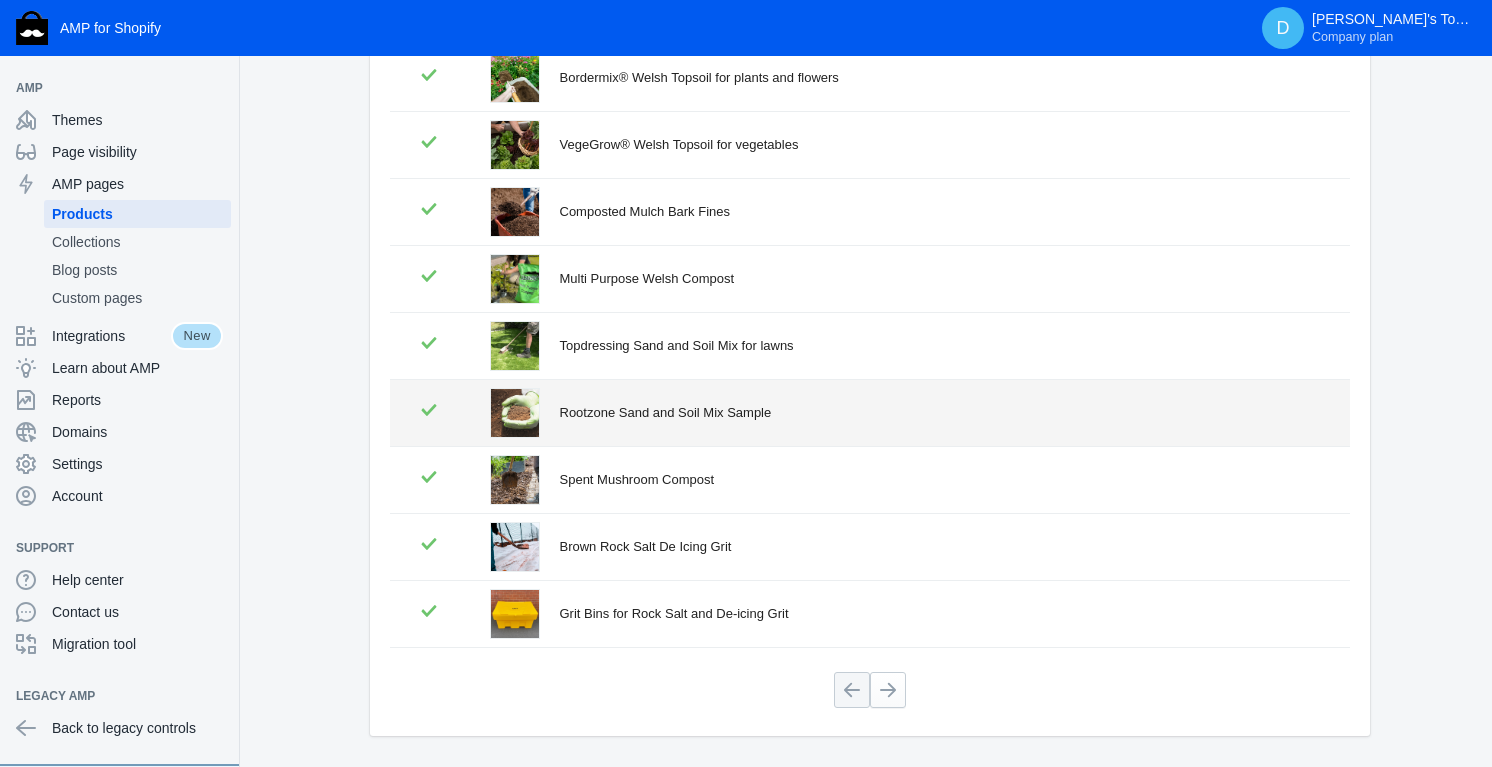 scroll, scrollTop: 414, scrollLeft: 0, axis: vertical 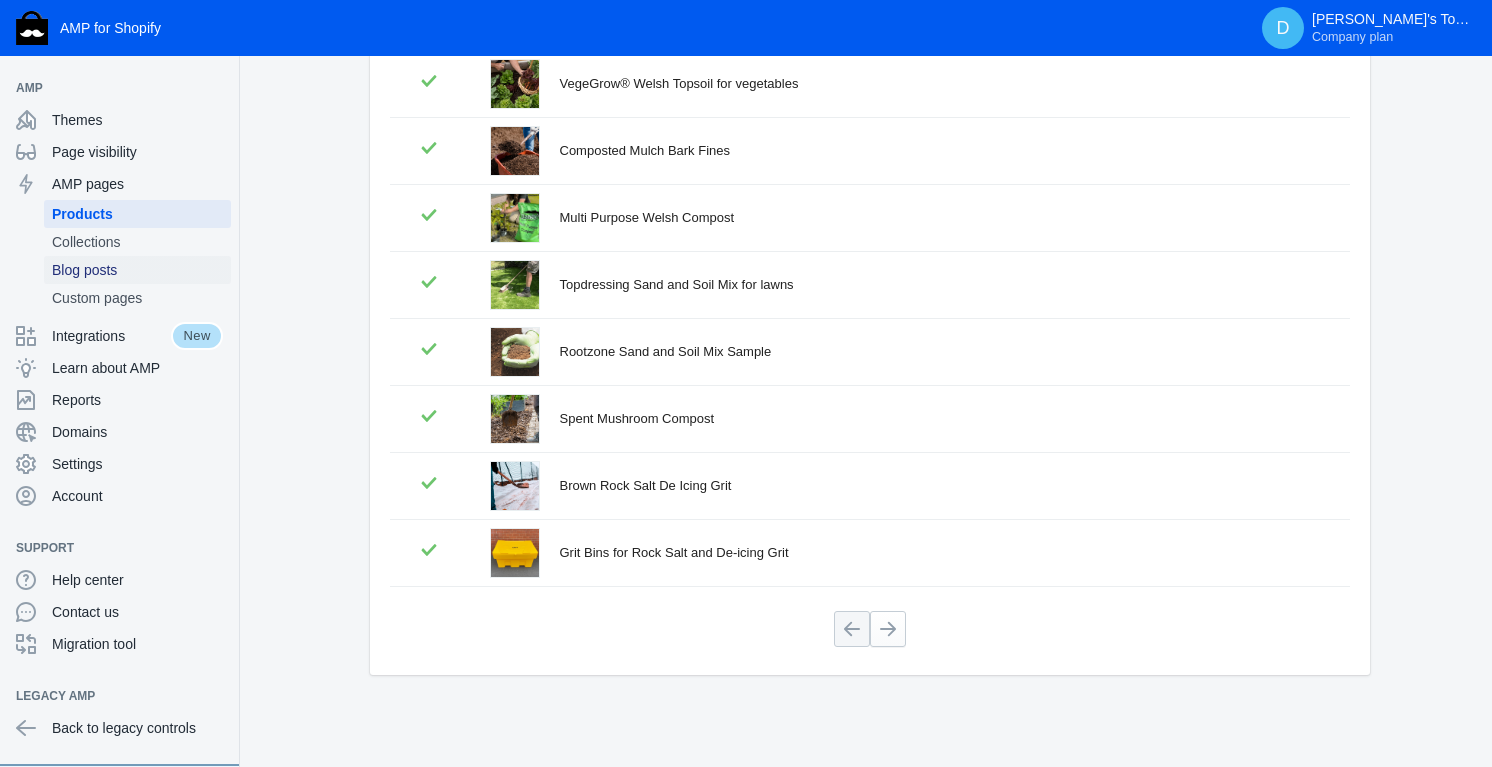 click on "Blog posts" at bounding box center (137, 270) 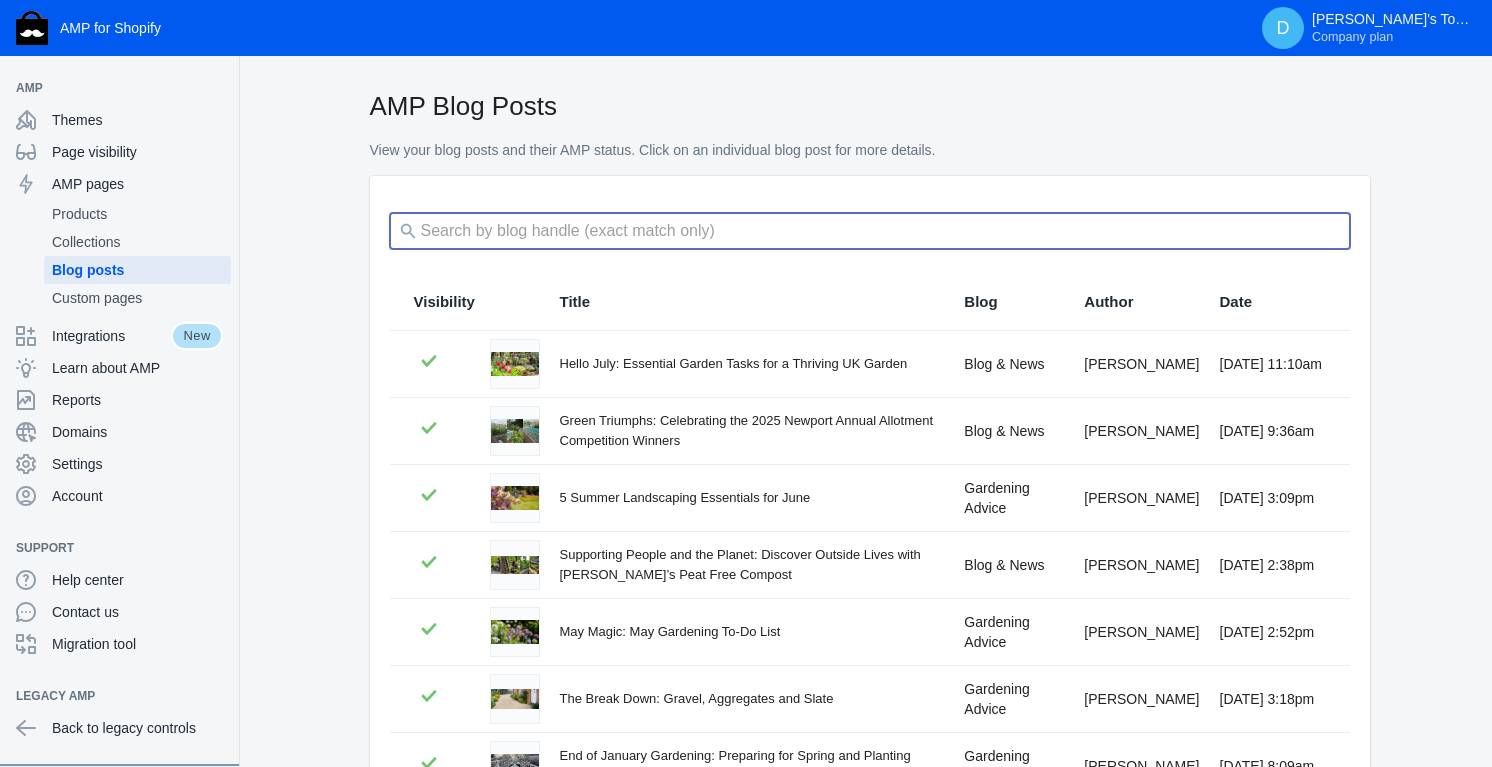 click at bounding box center (870, 231) 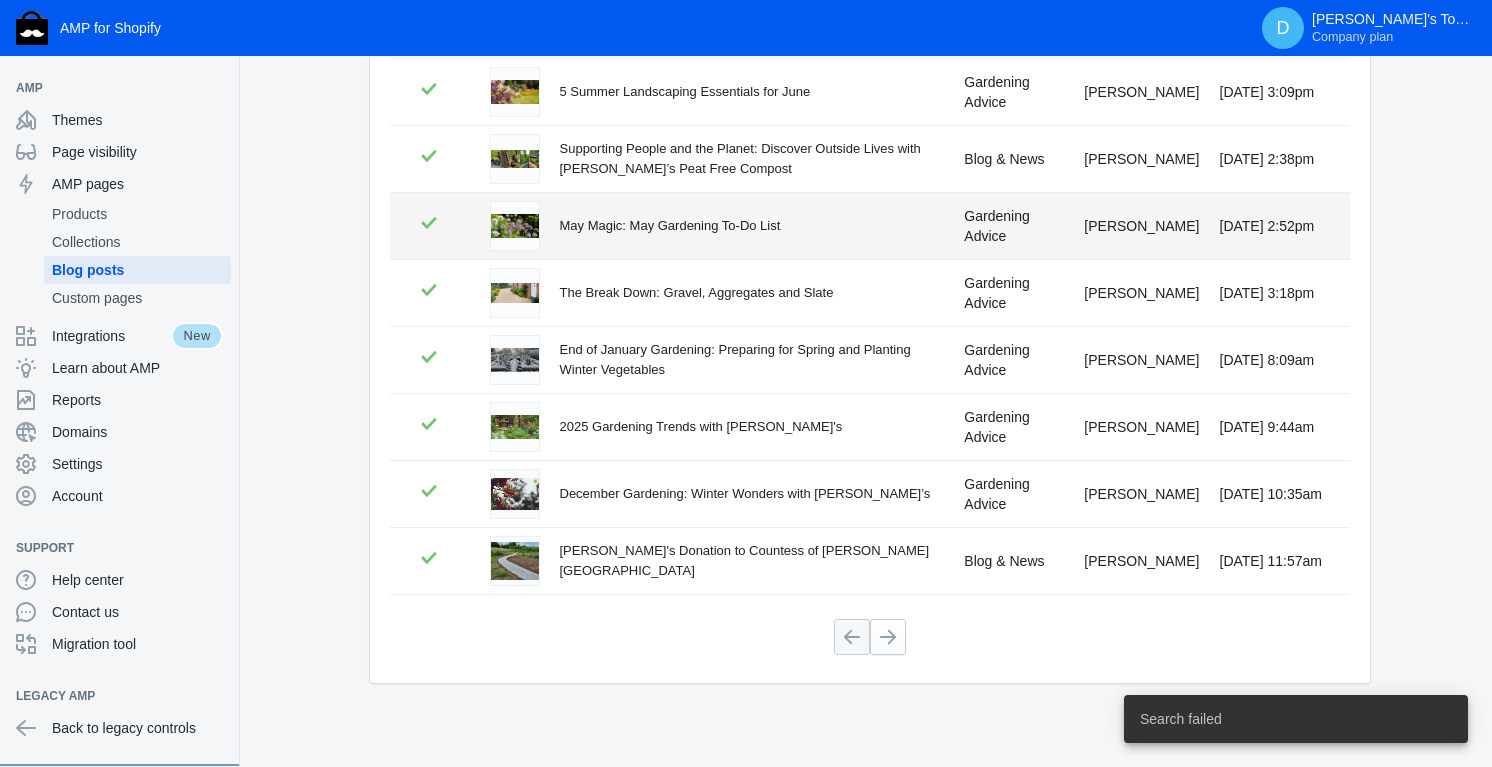scroll, scrollTop: 414, scrollLeft: 0, axis: vertical 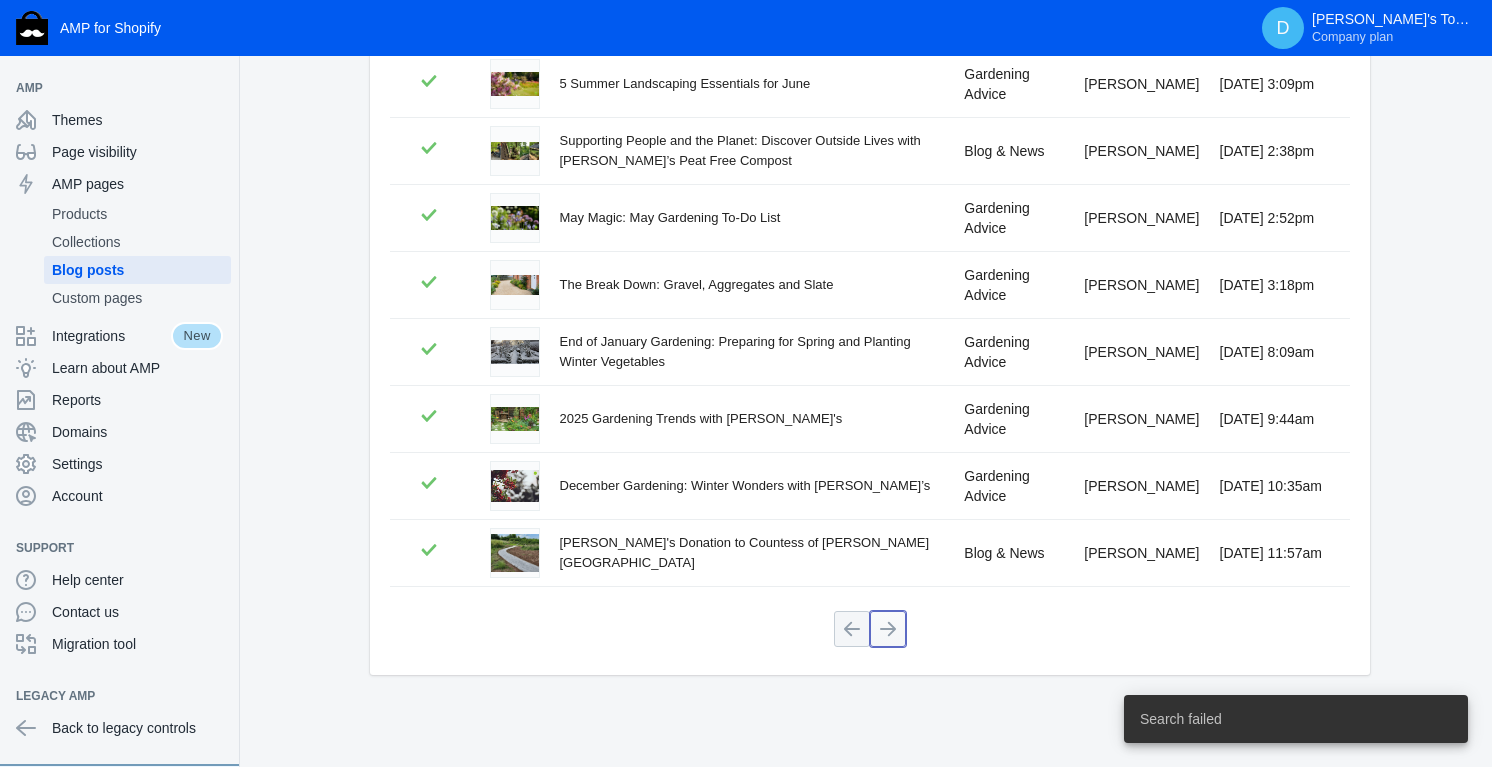 click 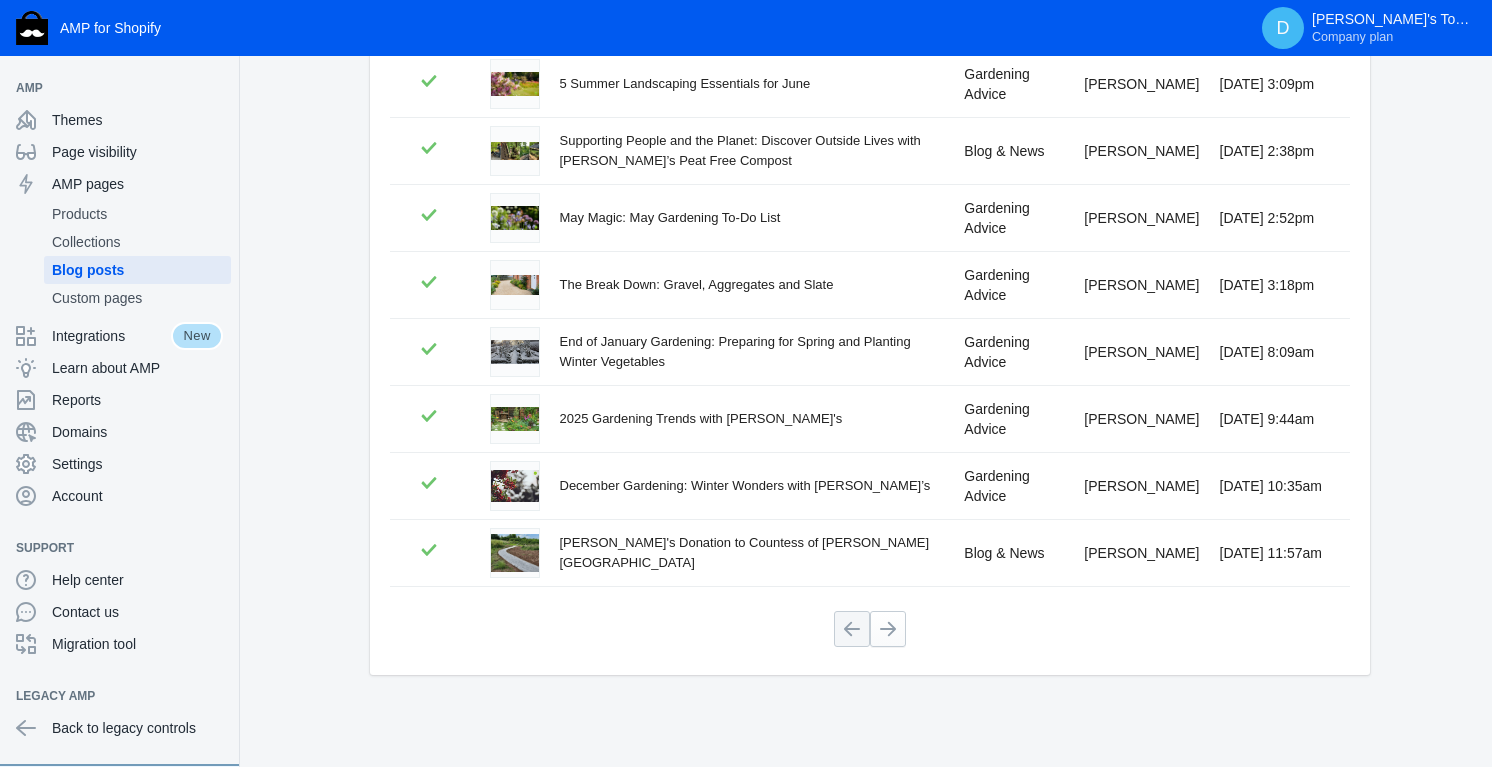 scroll, scrollTop: 414, scrollLeft: 0, axis: vertical 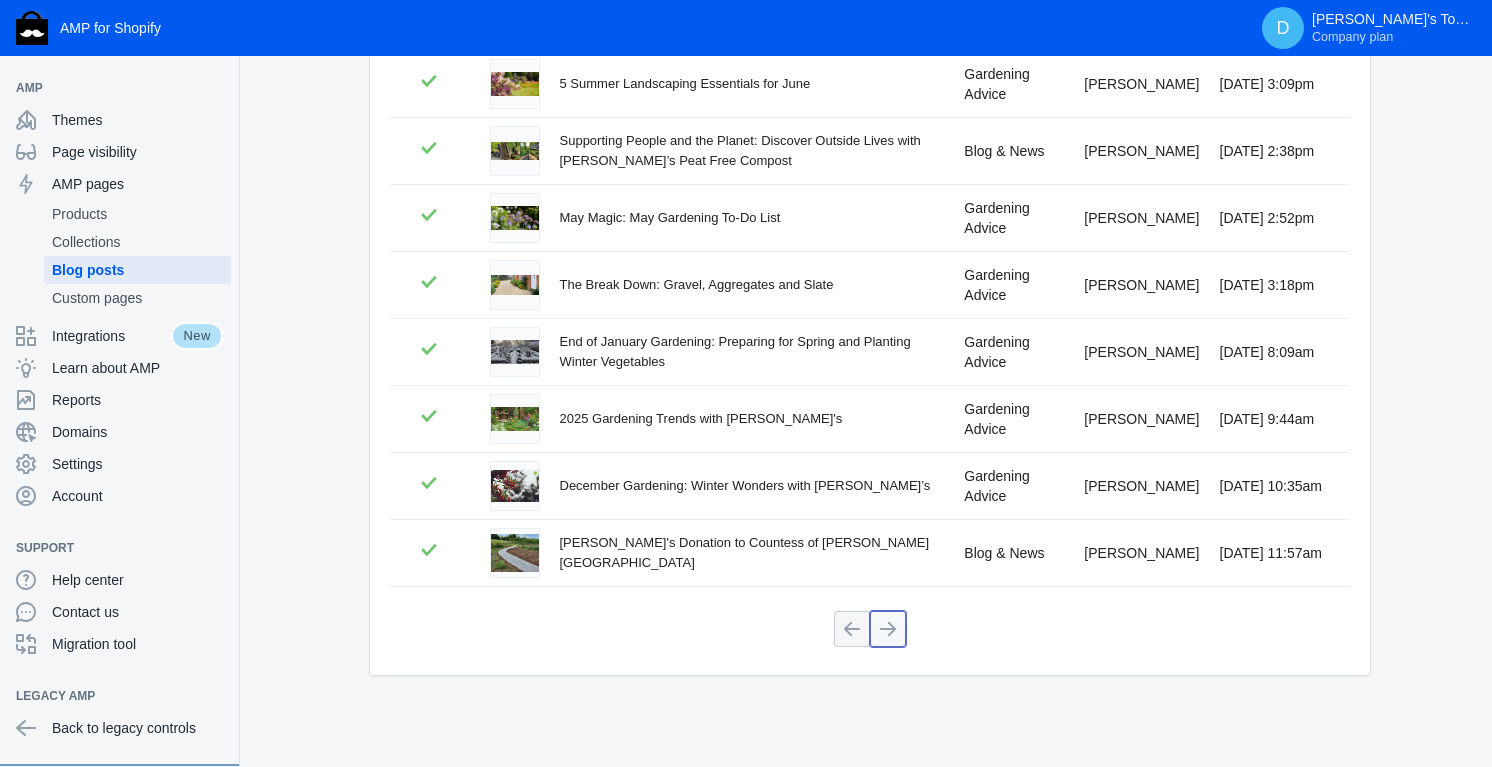 click 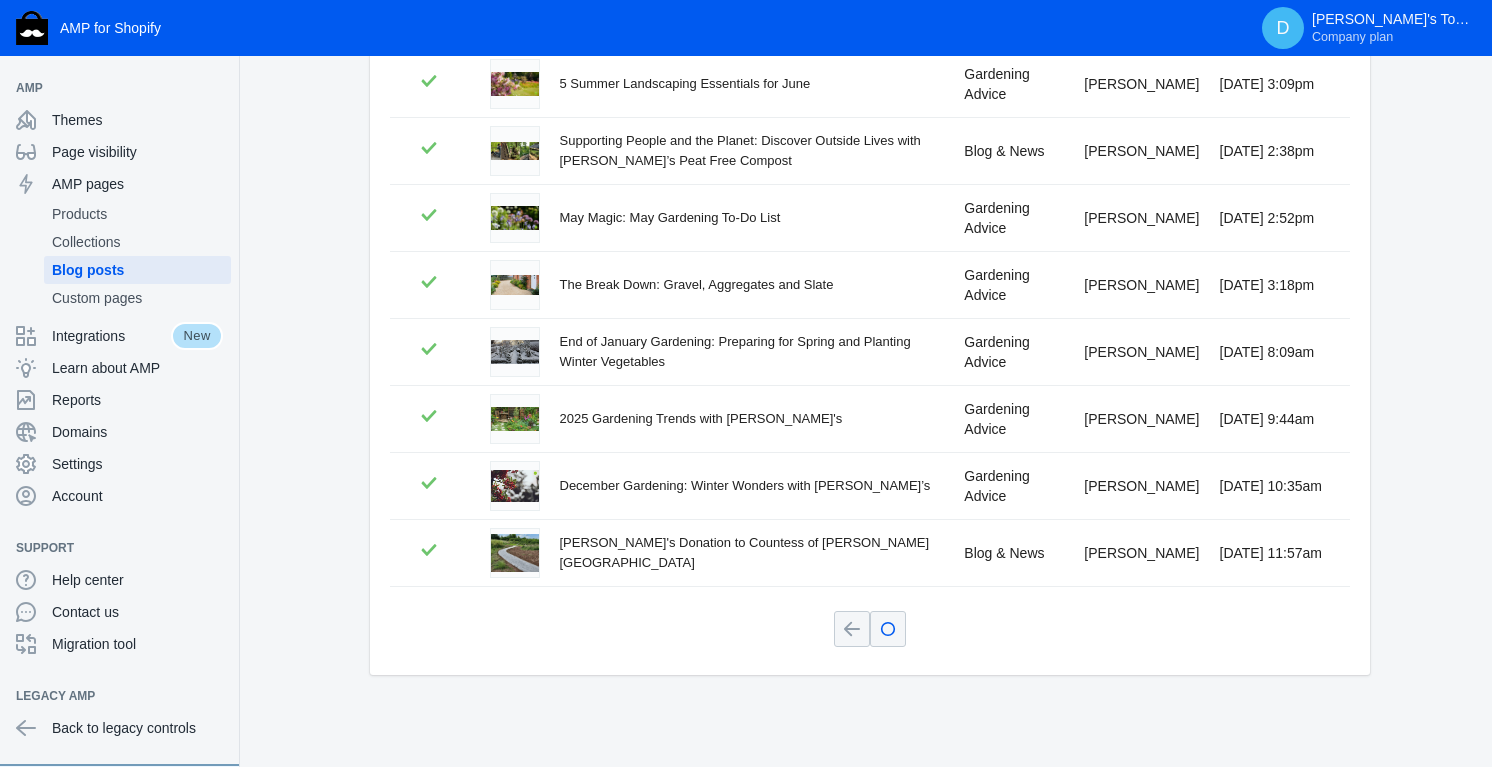 scroll, scrollTop: 414, scrollLeft: 0, axis: vertical 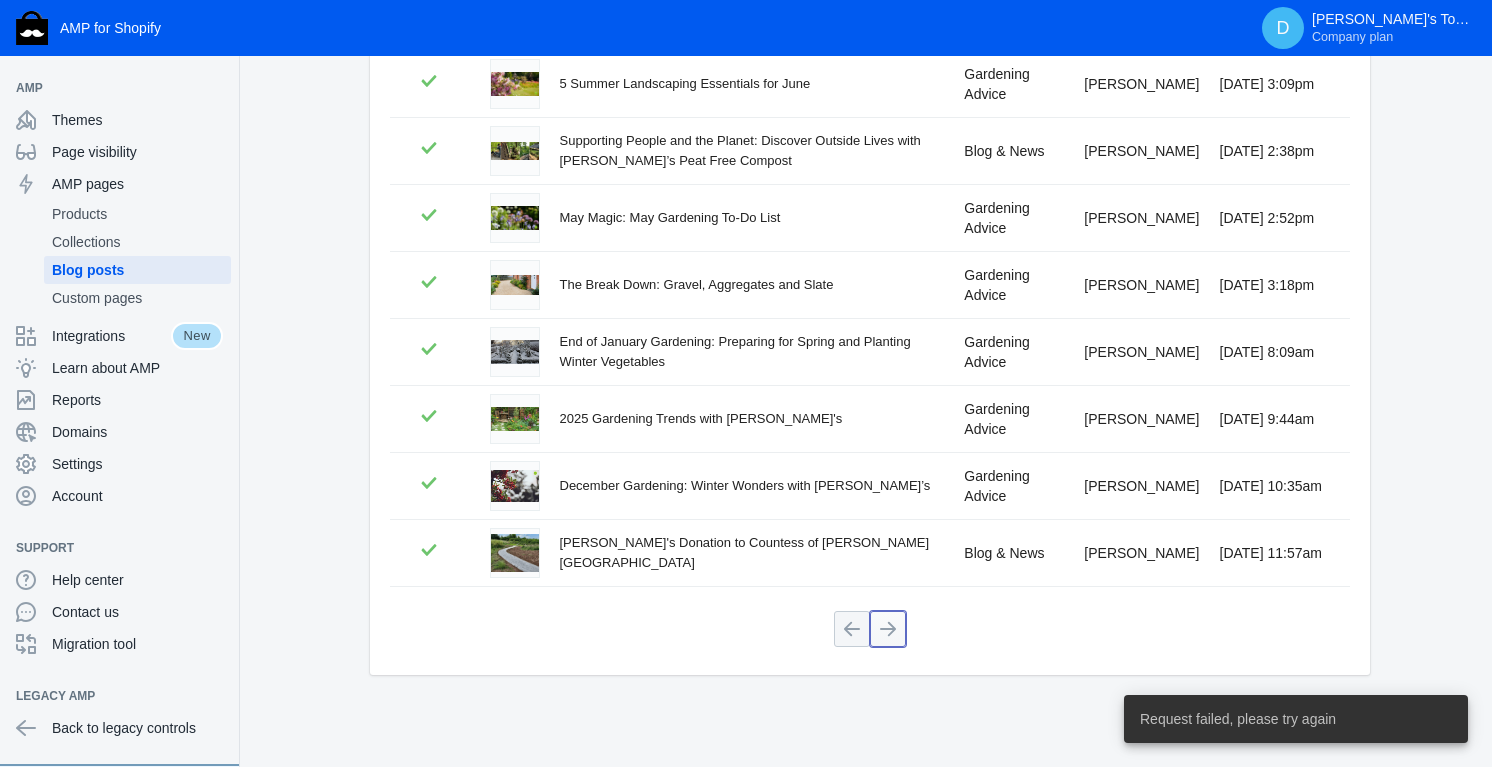 click 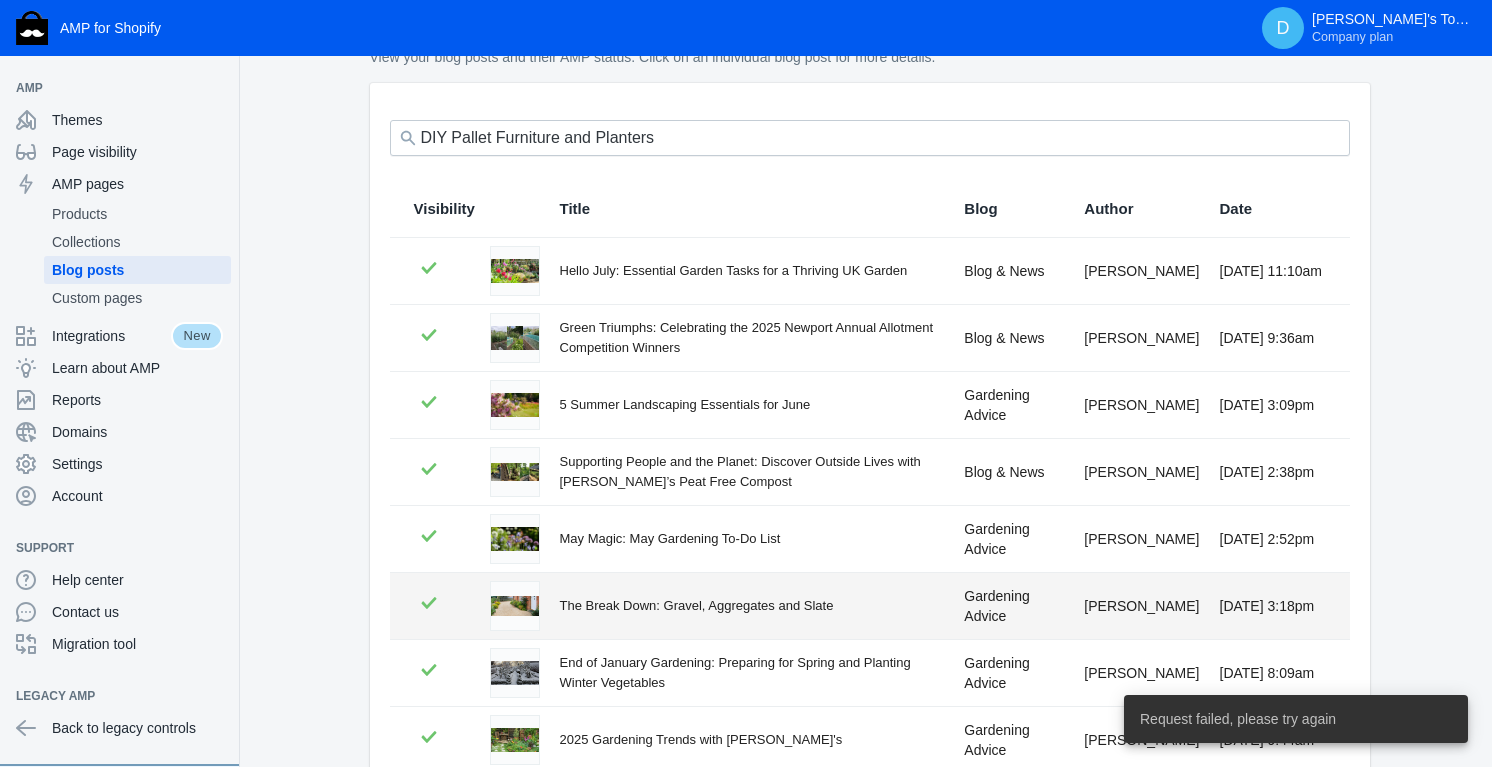scroll, scrollTop: 88, scrollLeft: 0, axis: vertical 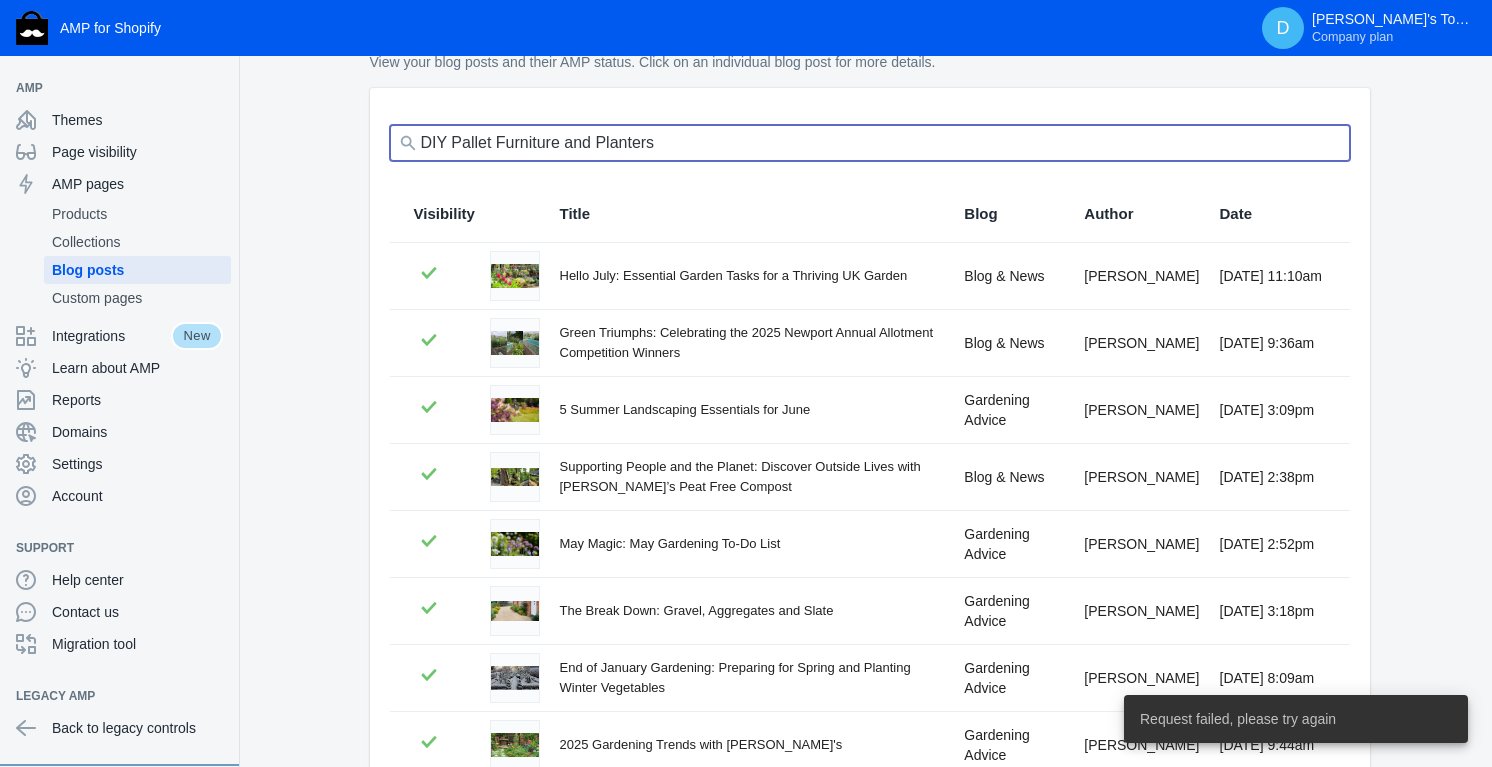 click on "DIY Pallet Furniture and Planters" at bounding box center [870, 143] 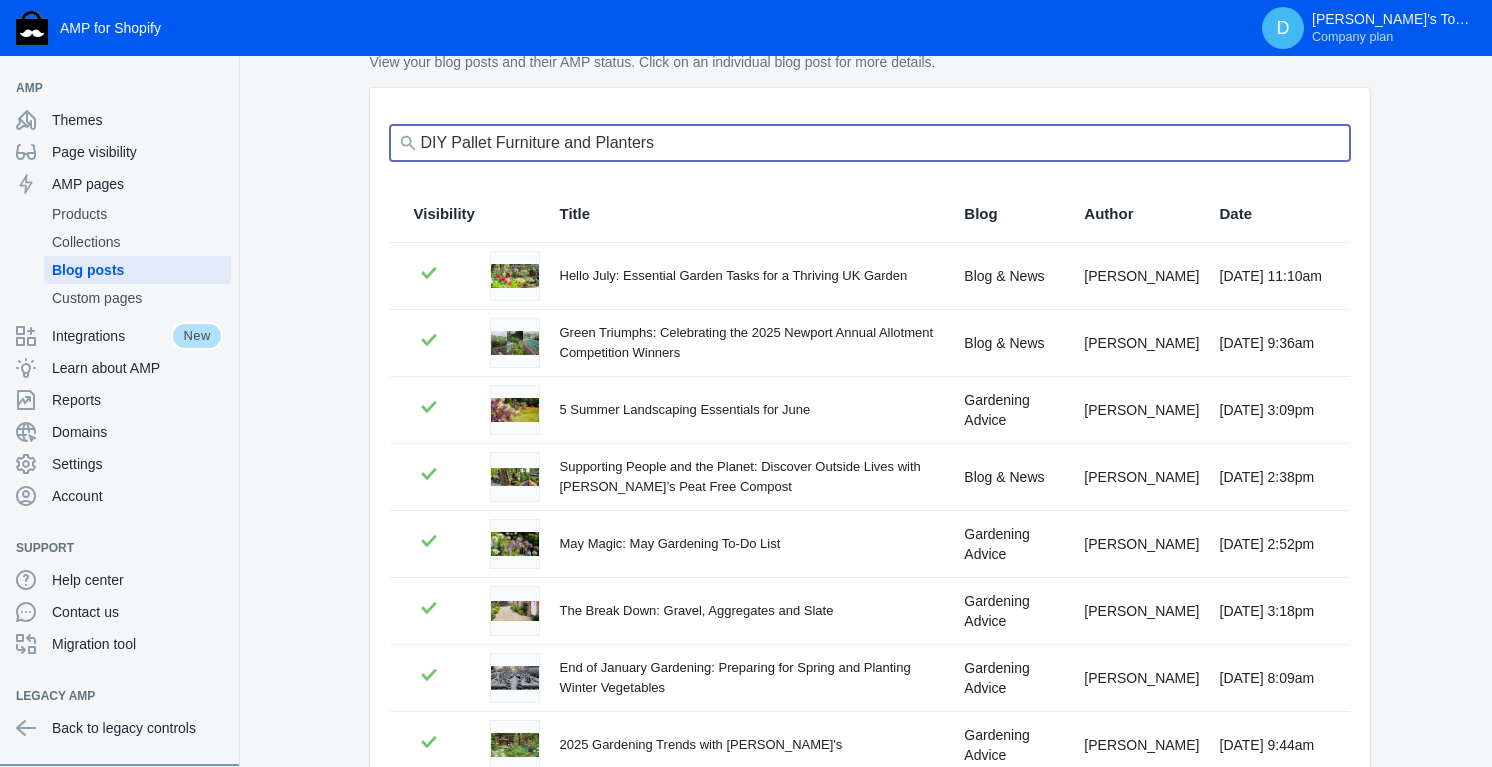 drag, startPoint x: 714, startPoint y: 148, endPoint x: 444, endPoint y: 139, distance: 270.14996 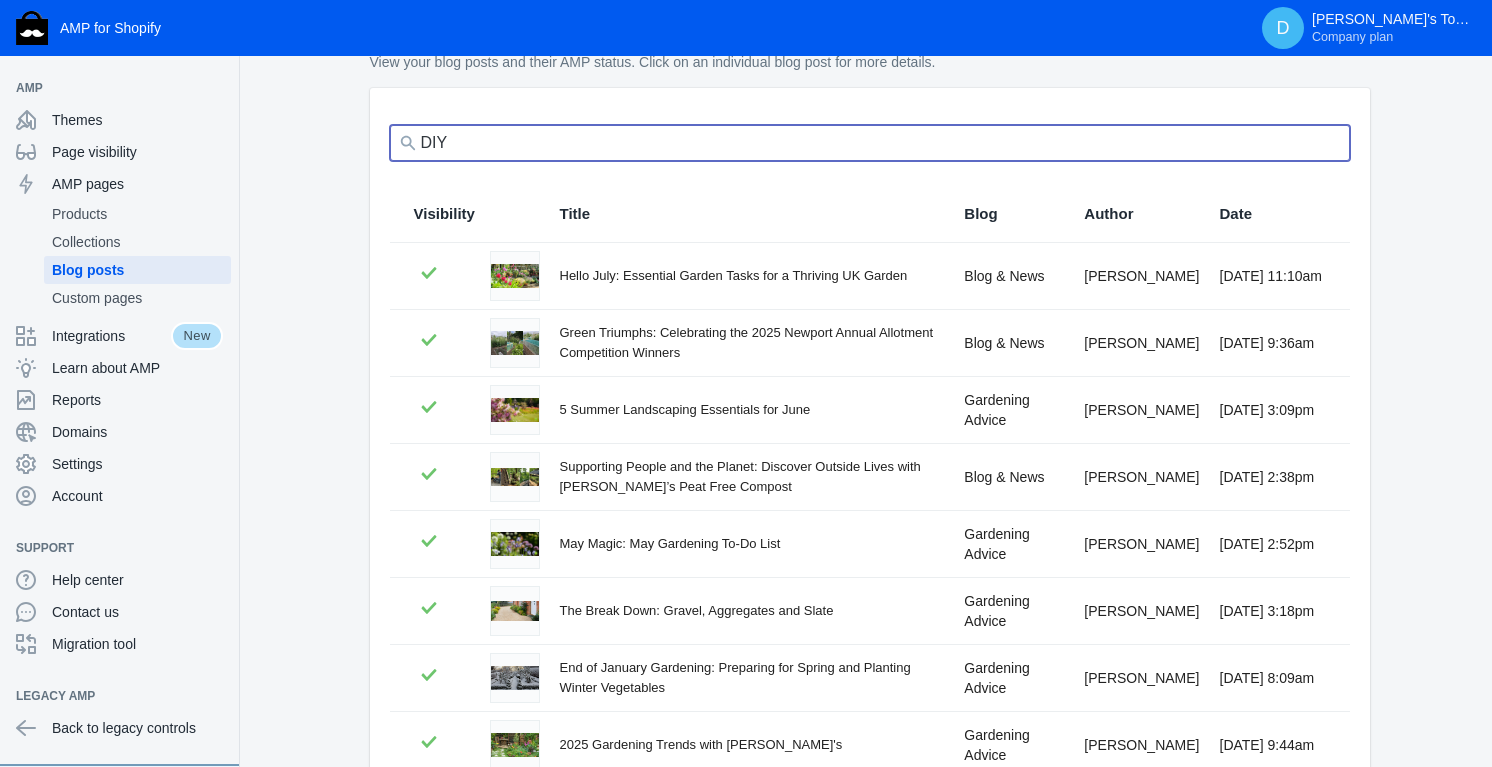 type on "DIY" 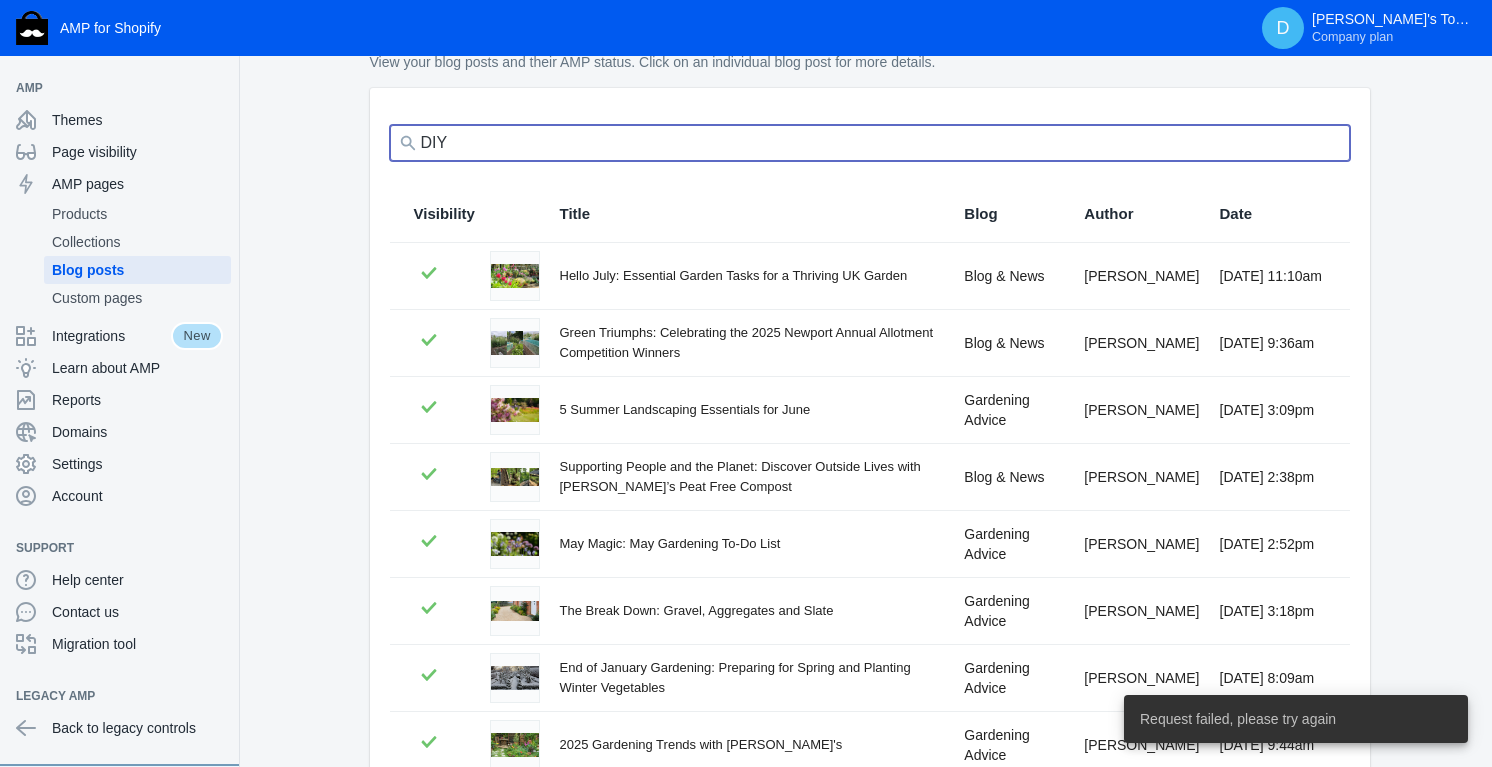 drag, startPoint x: 368, startPoint y: 130, endPoint x: 331, endPoint y: 119, distance: 38.600517 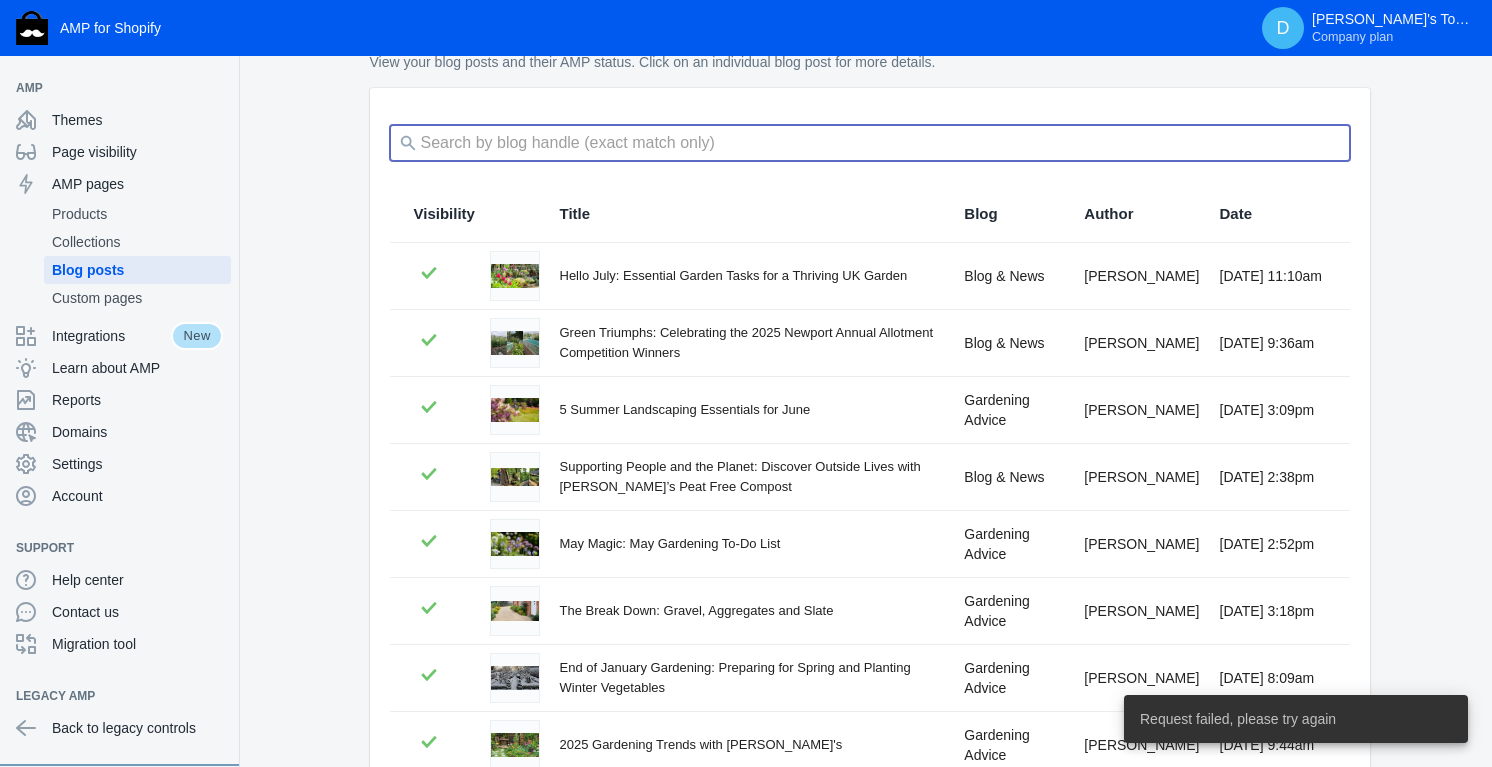 type 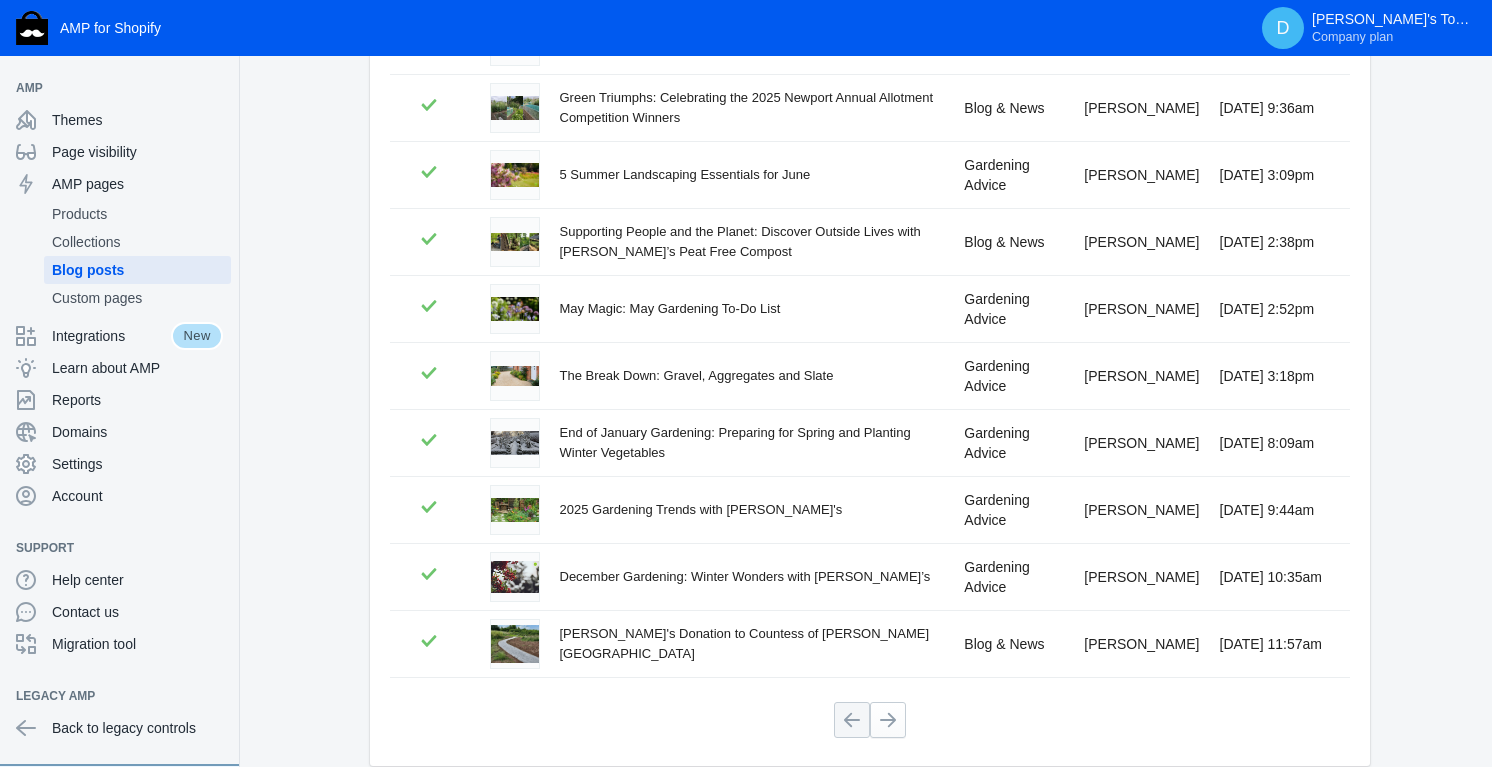 scroll, scrollTop: 414, scrollLeft: 0, axis: vertical 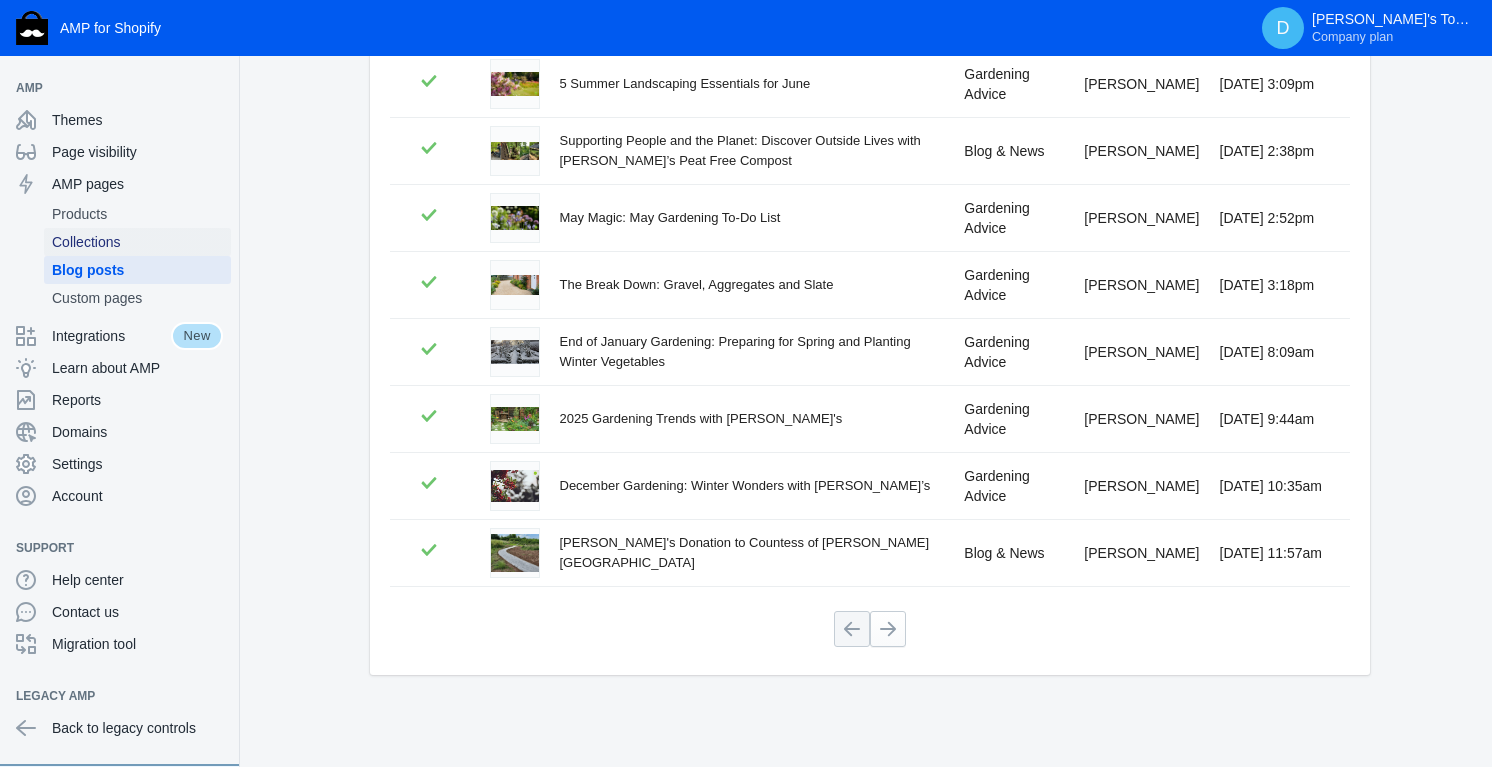 click on "Collections" at bounding box center (137, 242) 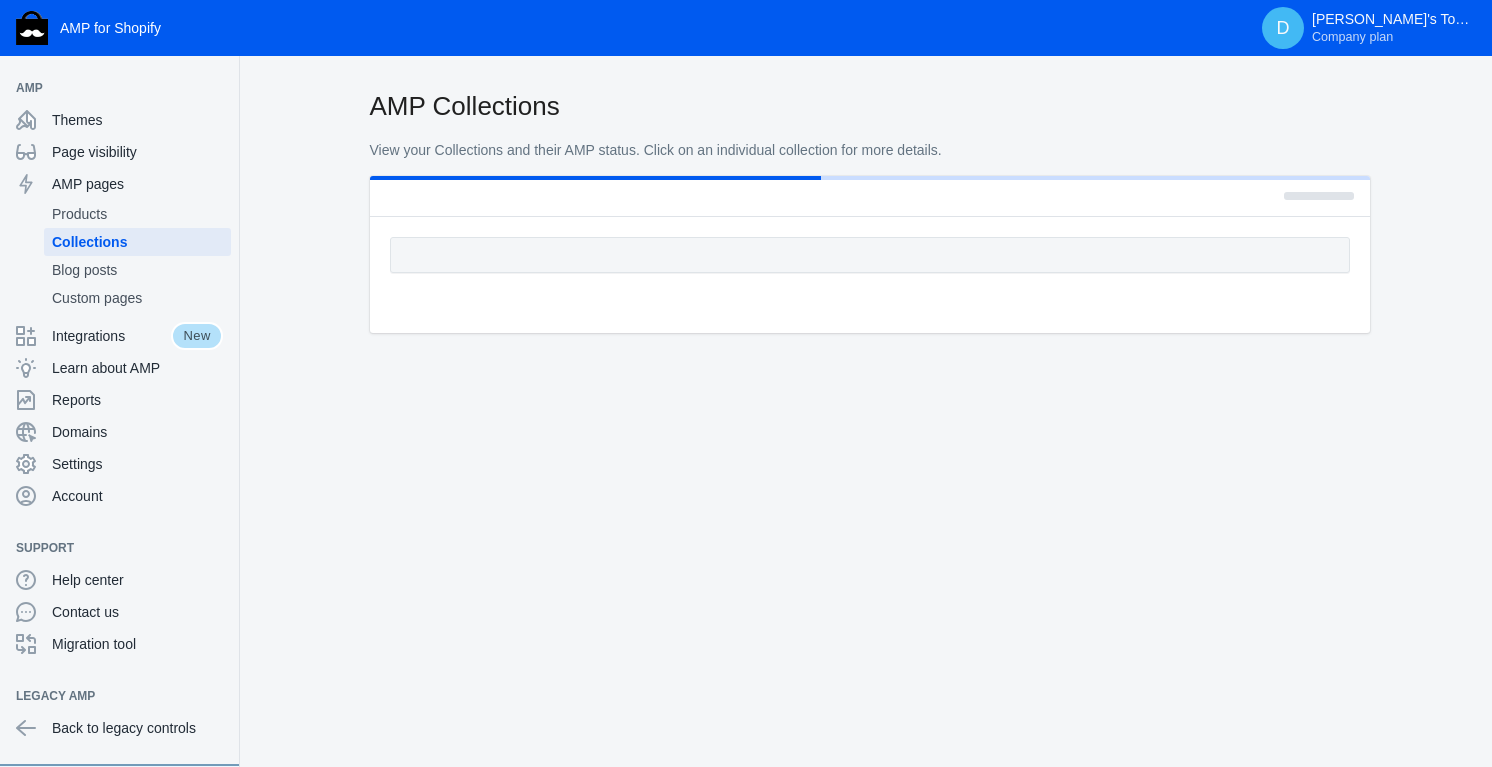 scroll, scrollTop: 0, scrollLeft: 0, axis: both 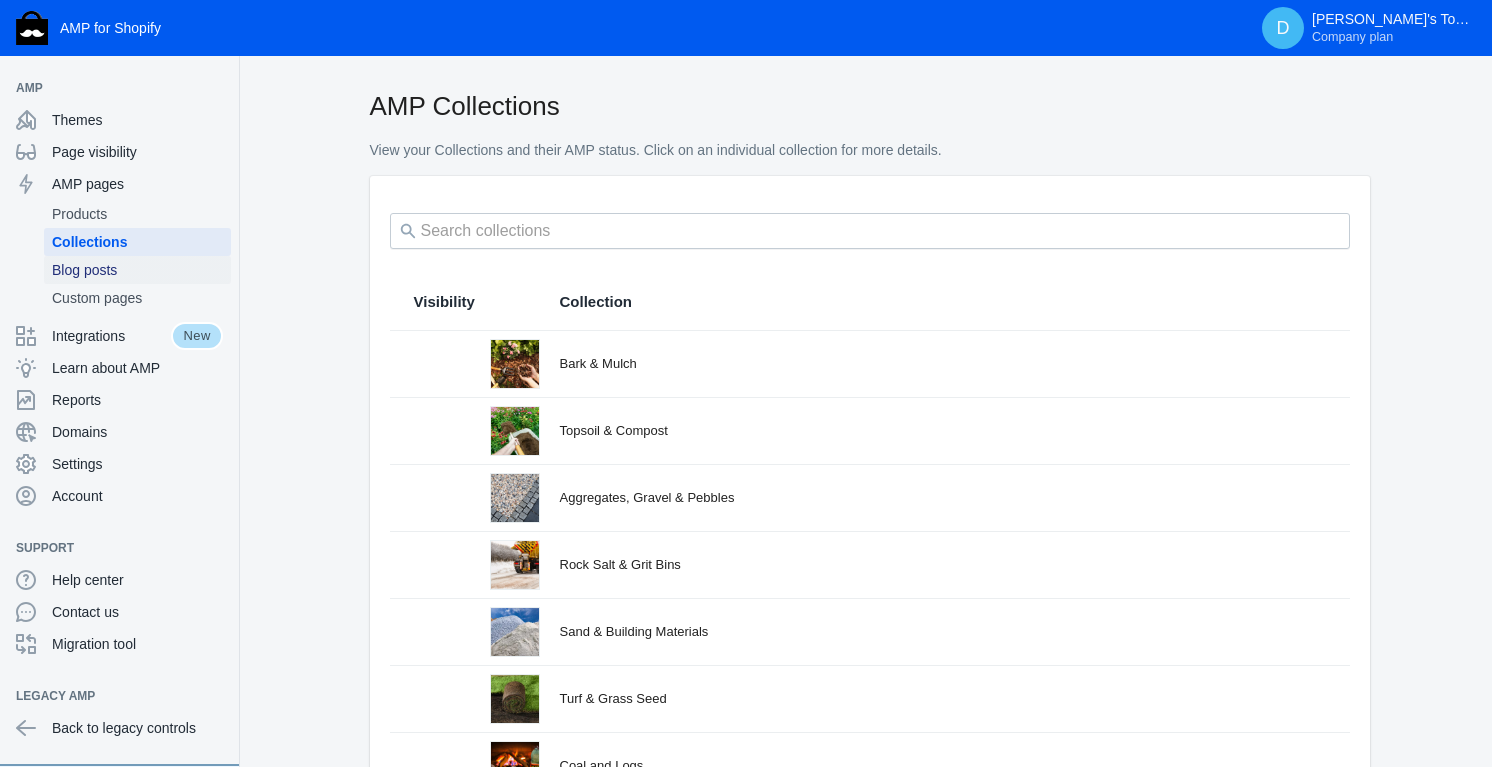 click on "Blog posts" at bounding box center [137, 270] 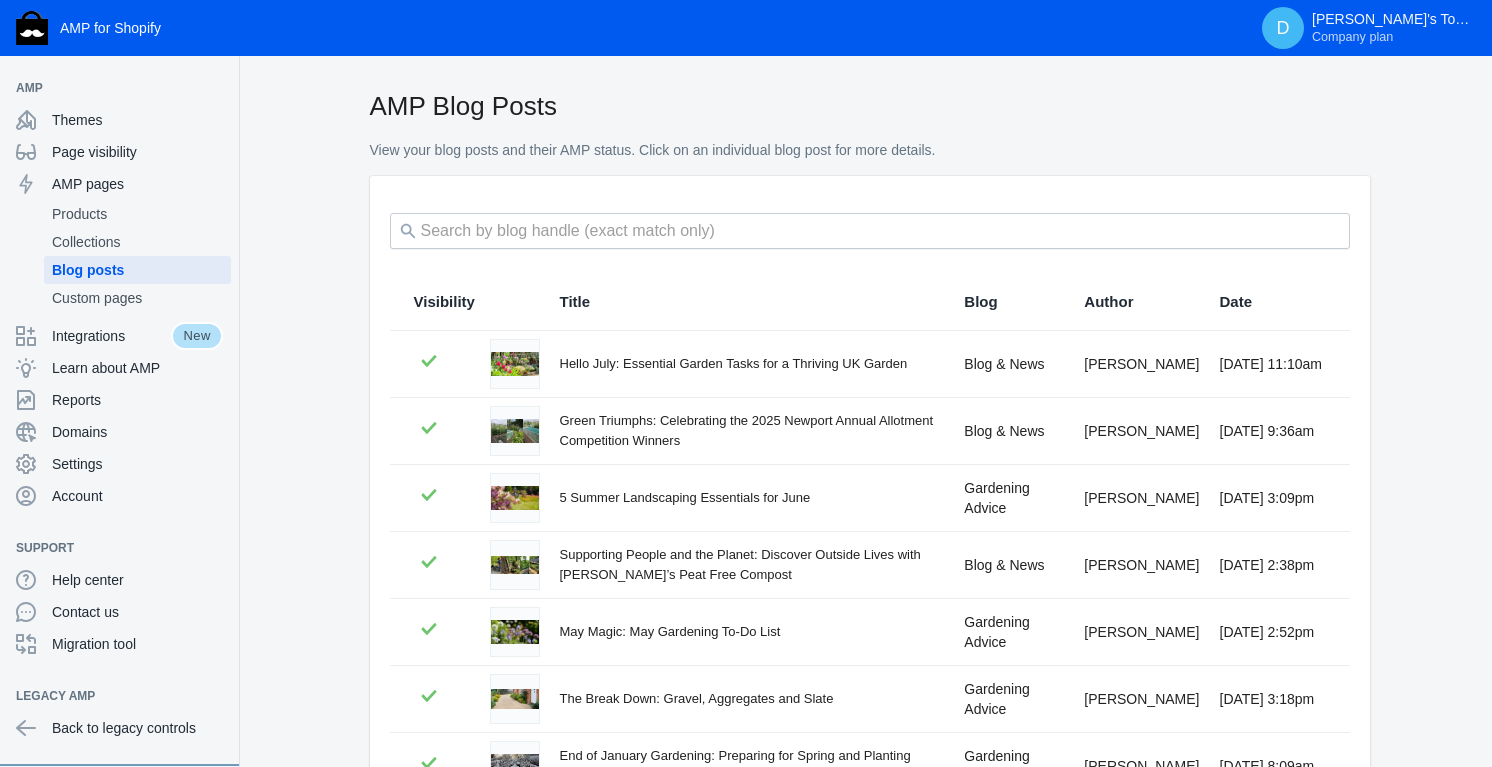 scroll, scrollTop: 414, scrollLeft: 0, axis: vertical 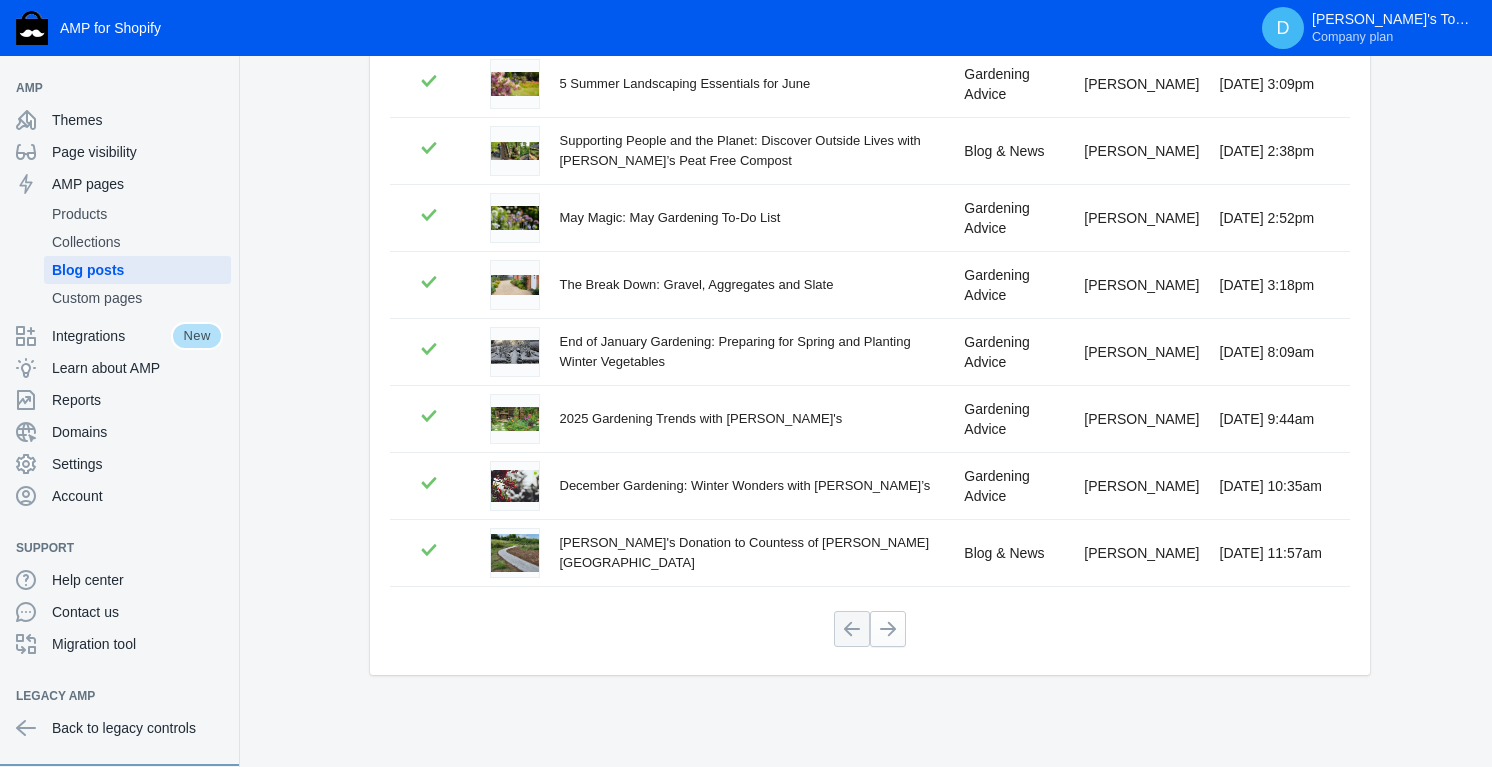 click 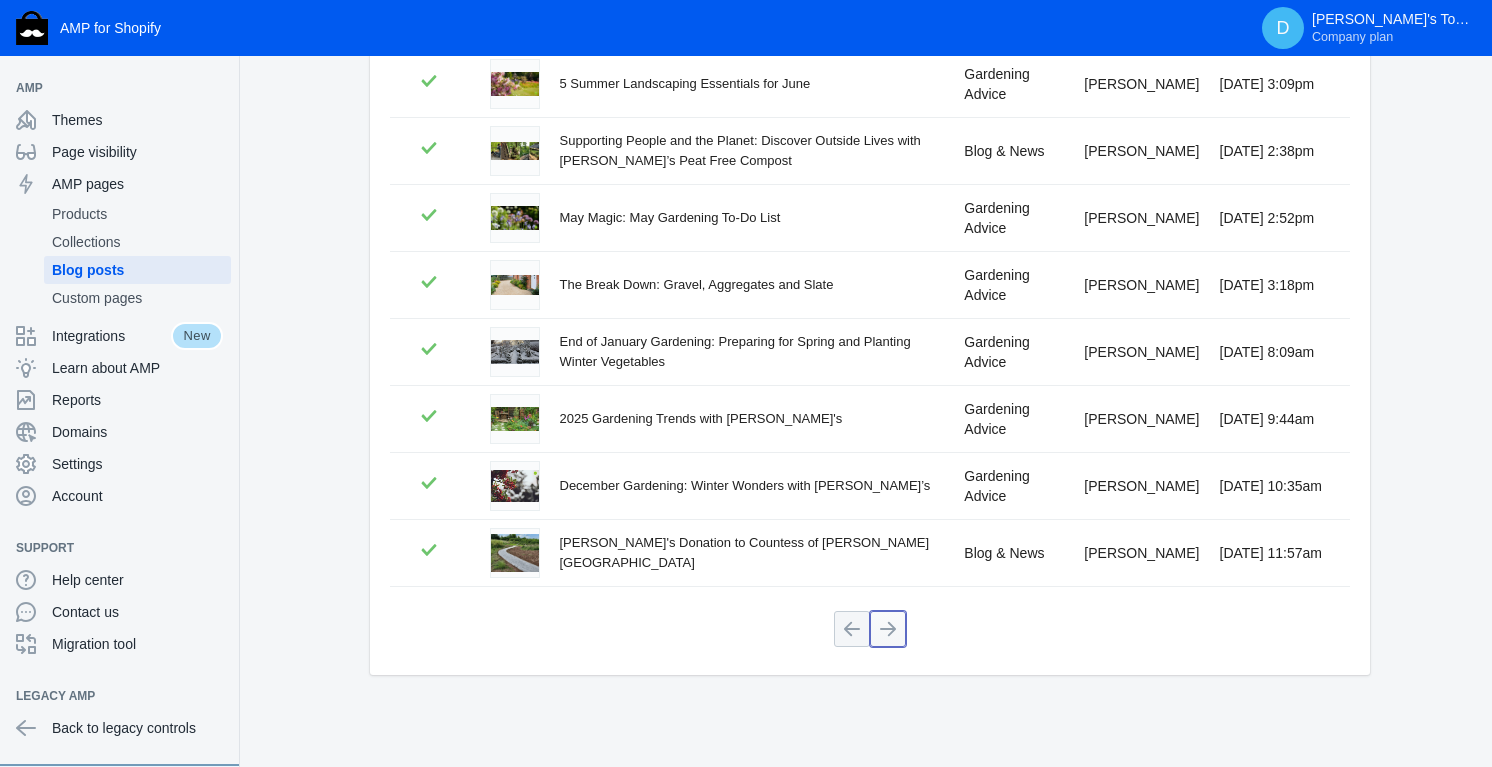 click 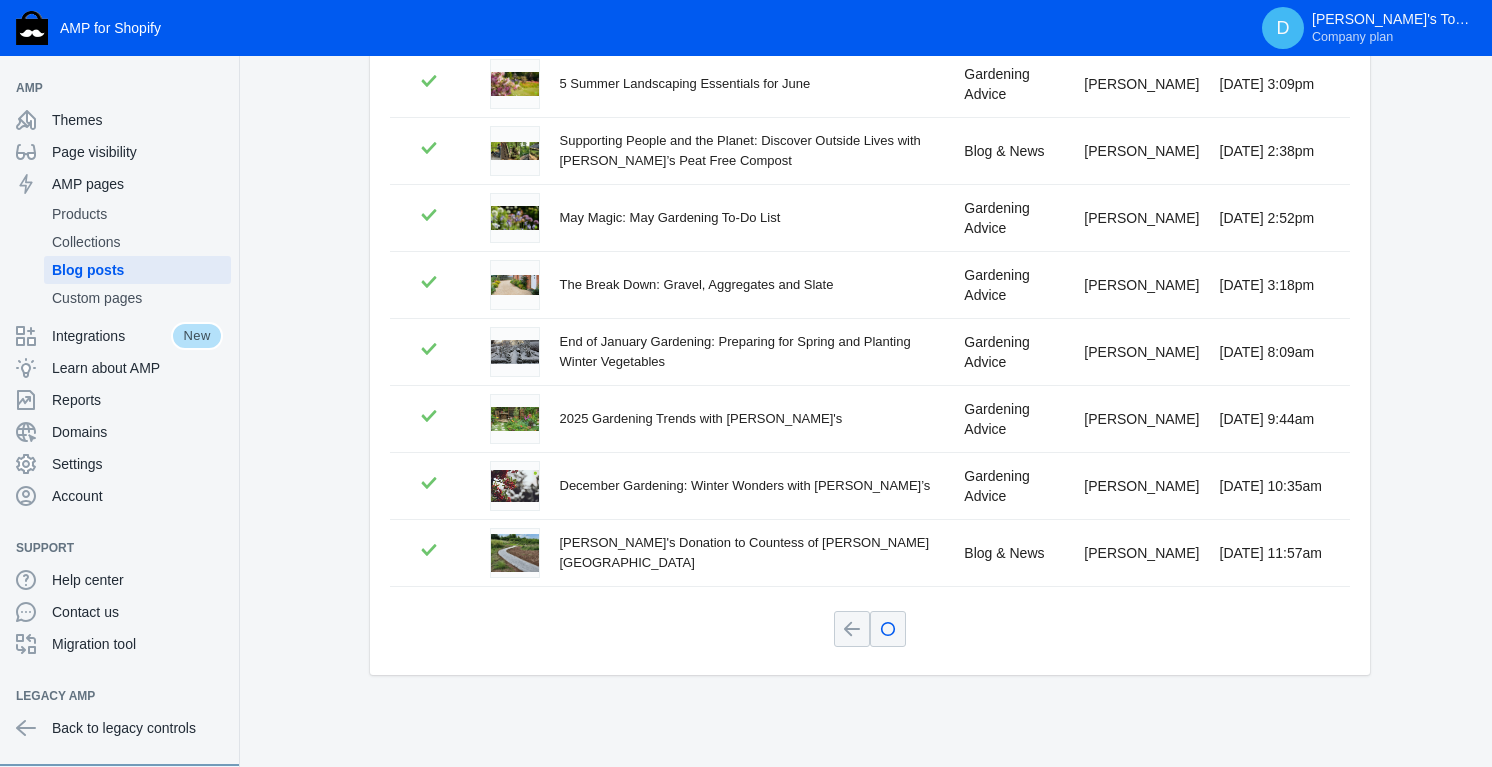 scroll, scrollTop: 414, scrollLeft: 0, axis: vertical 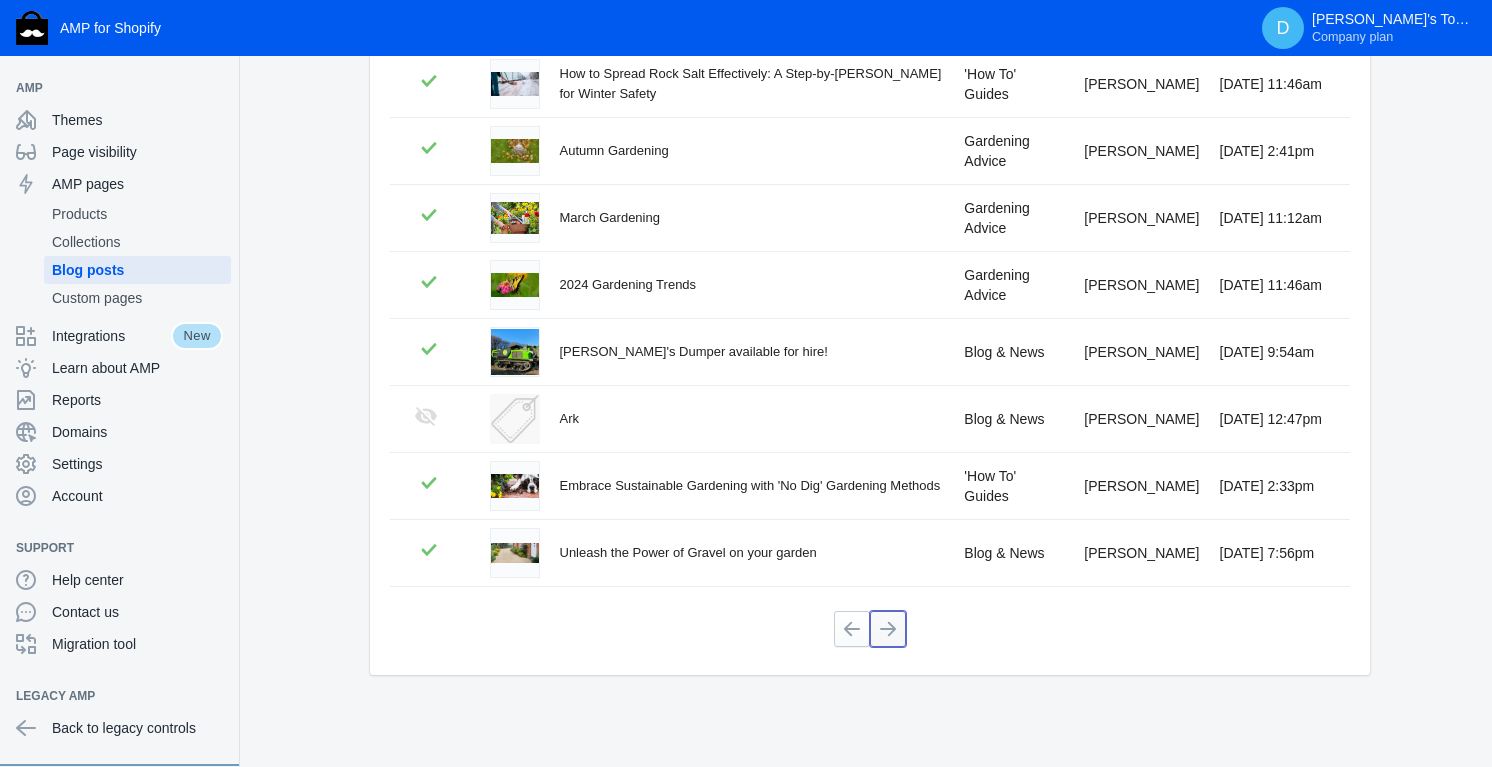 click 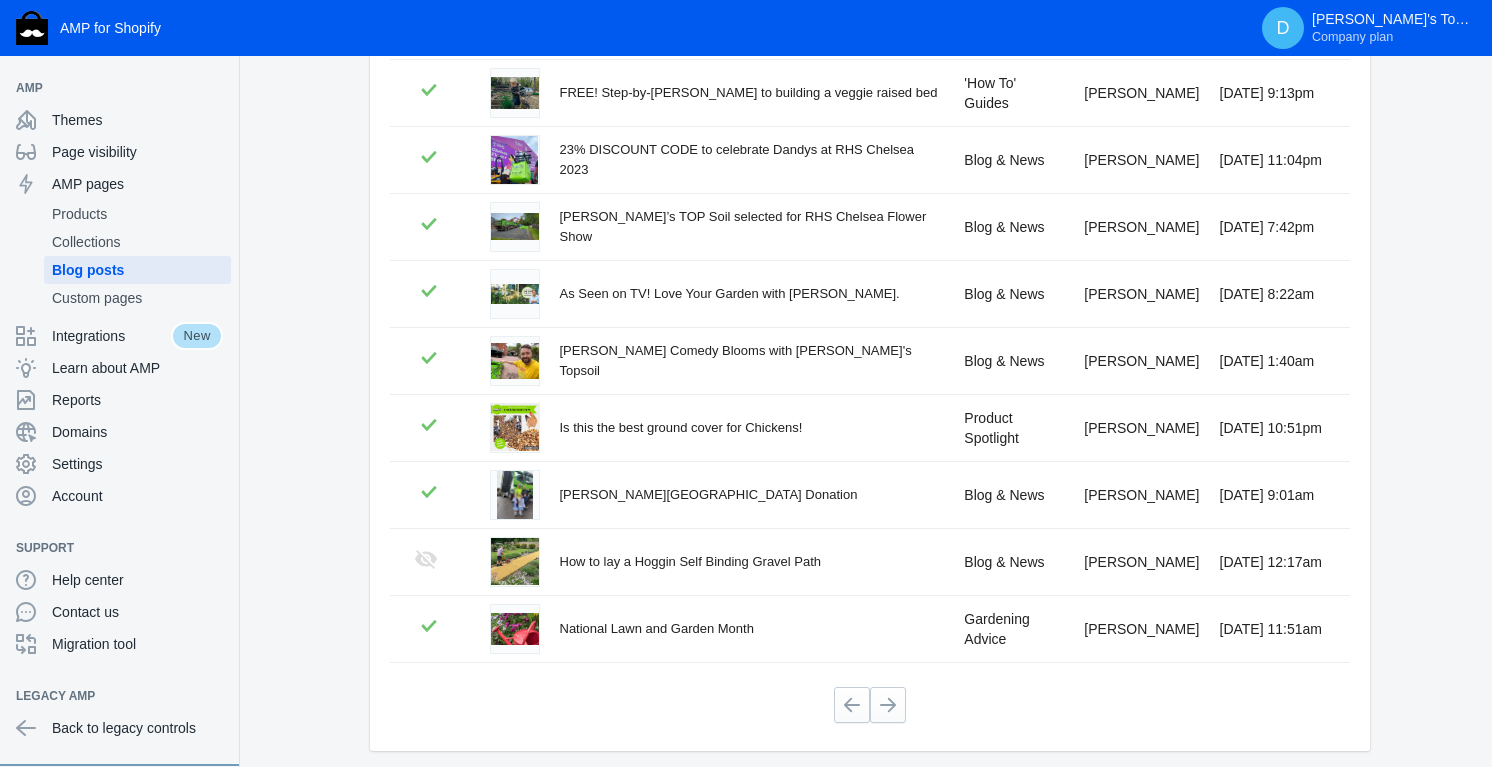 scroll, scrollTop: 414, scrollLeft: 0, axis: vertical 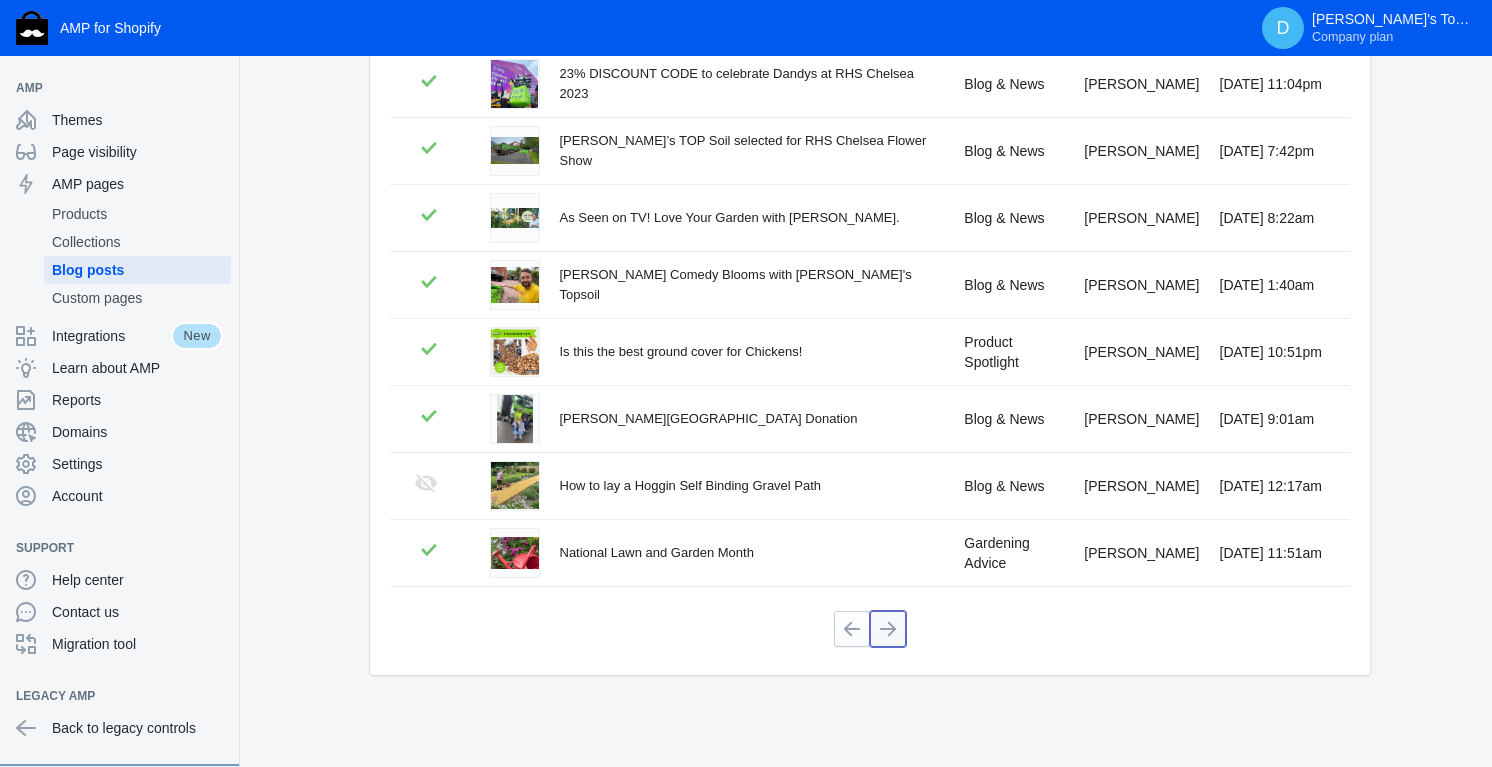 click 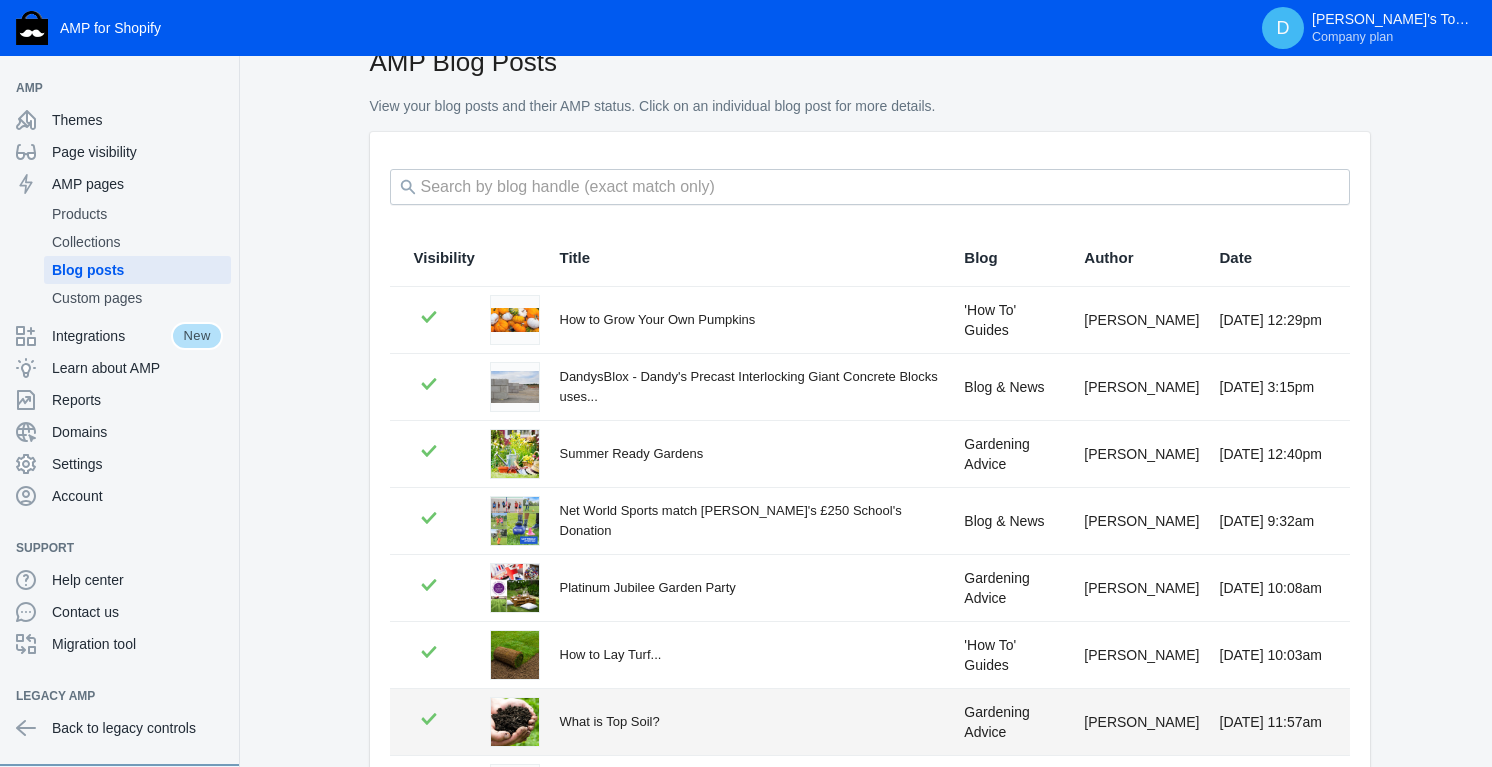 scroll, scrollTop: 0, scrollLeft: 0, axis: both 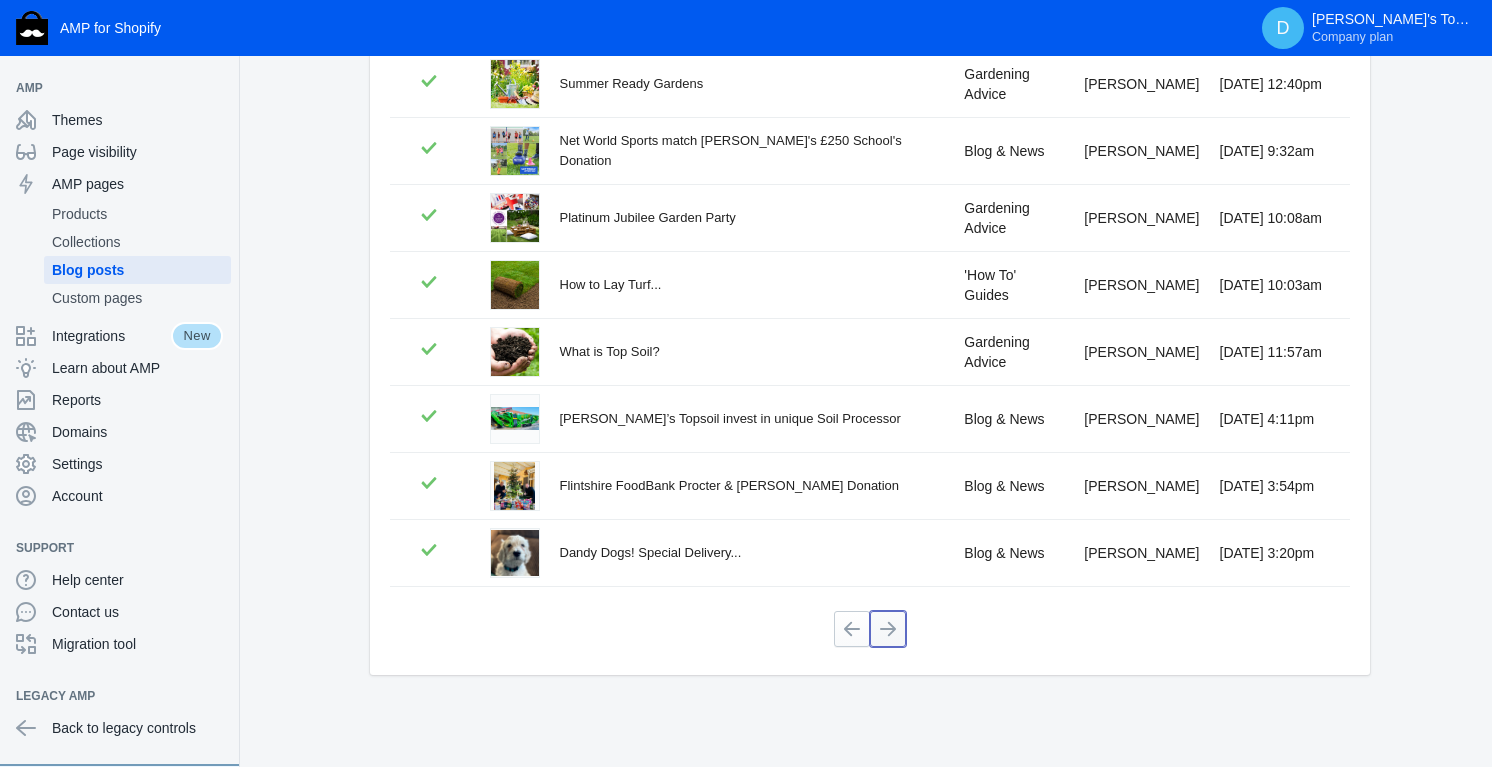click 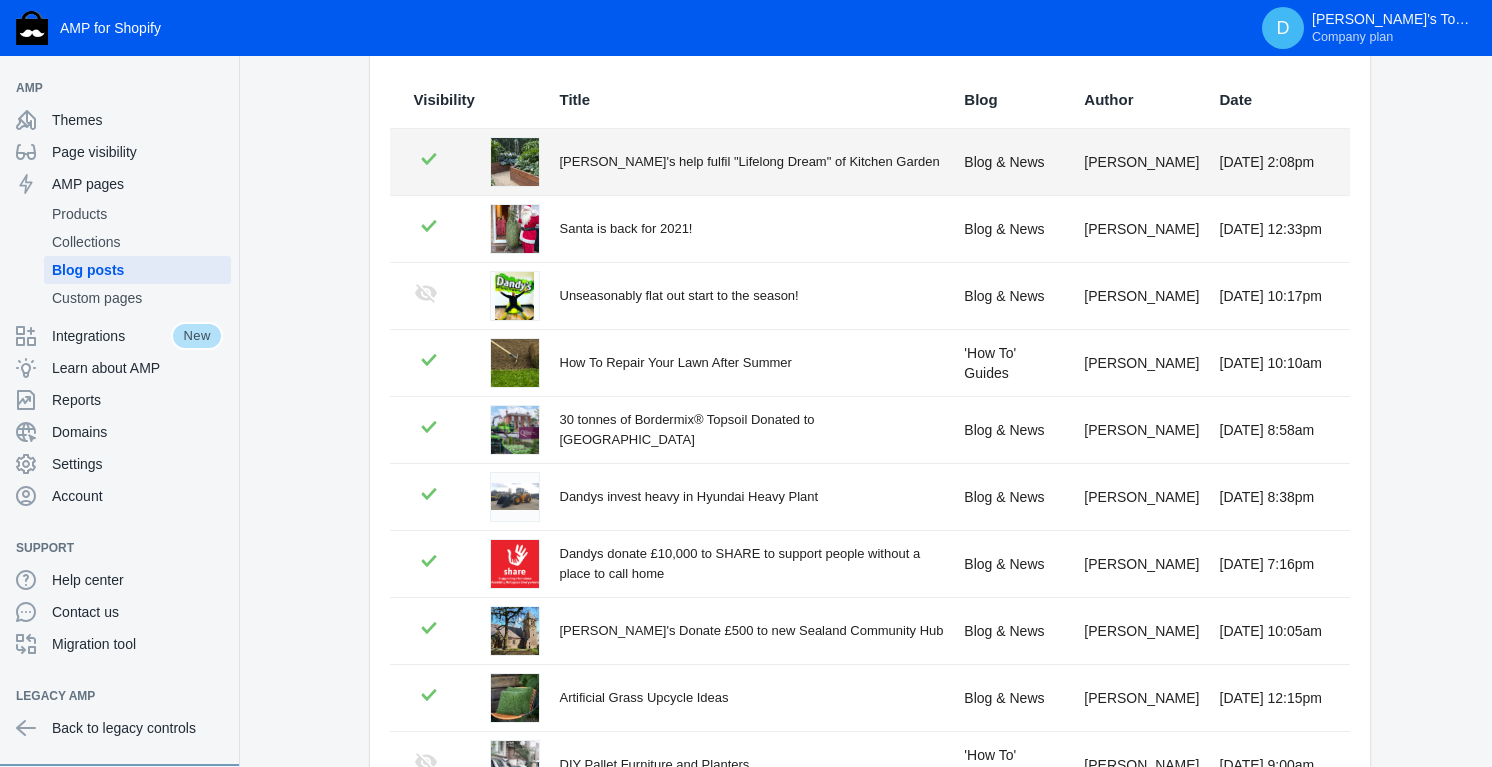 scroll, scrollTop: 0, scrollLeft: 0, axis: both 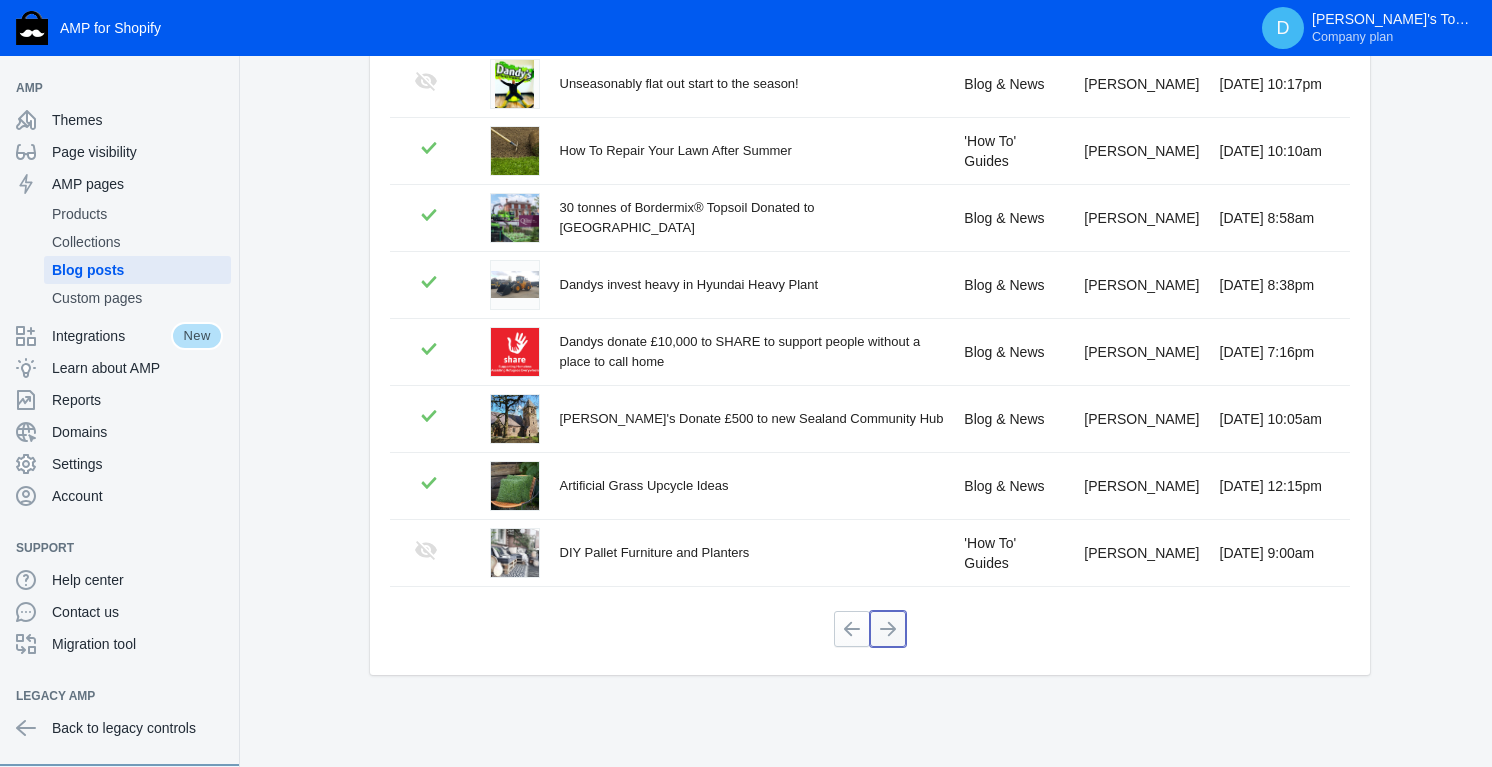 click 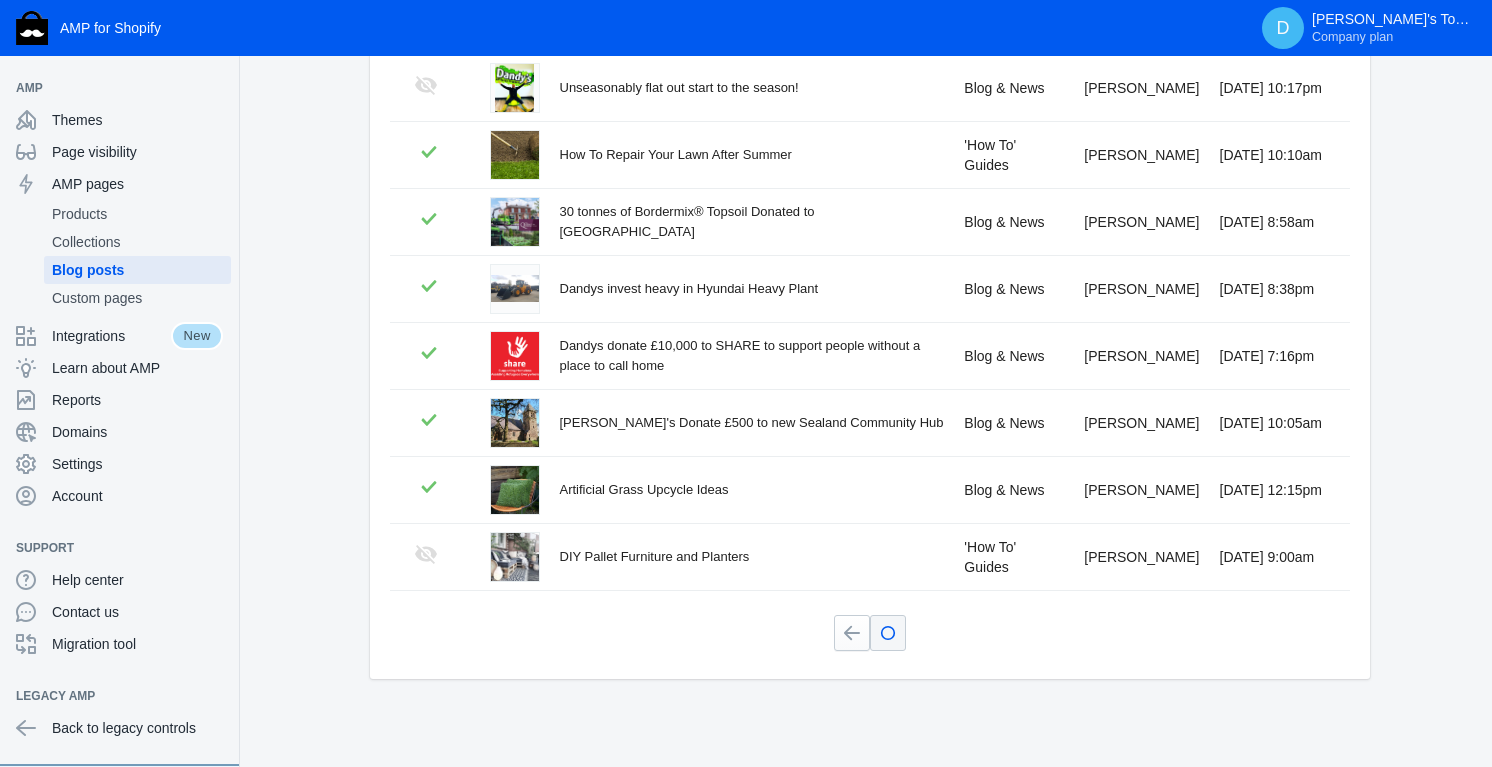 scroll, scrollTop: 418, scrollLeft: 0, axis: vertical 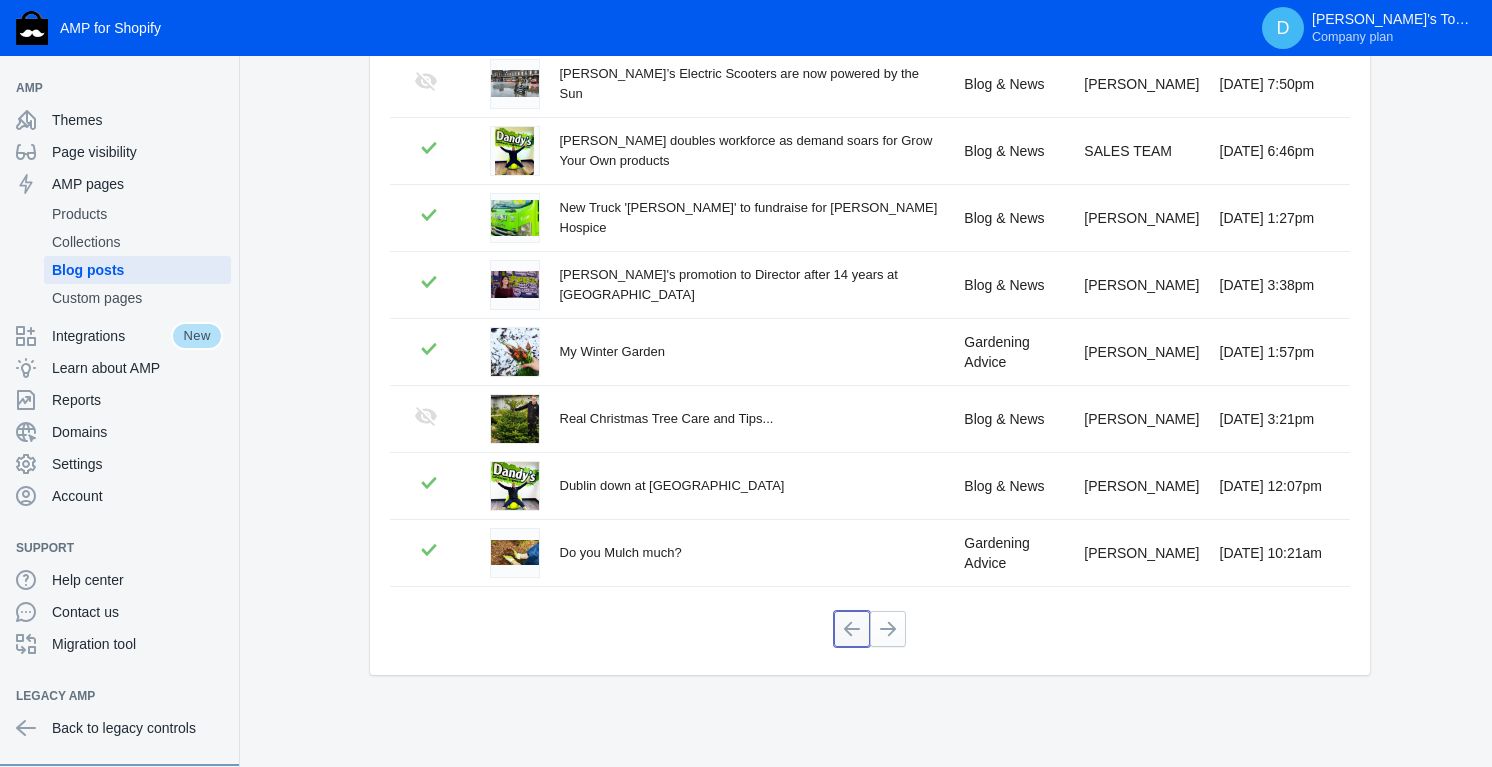click 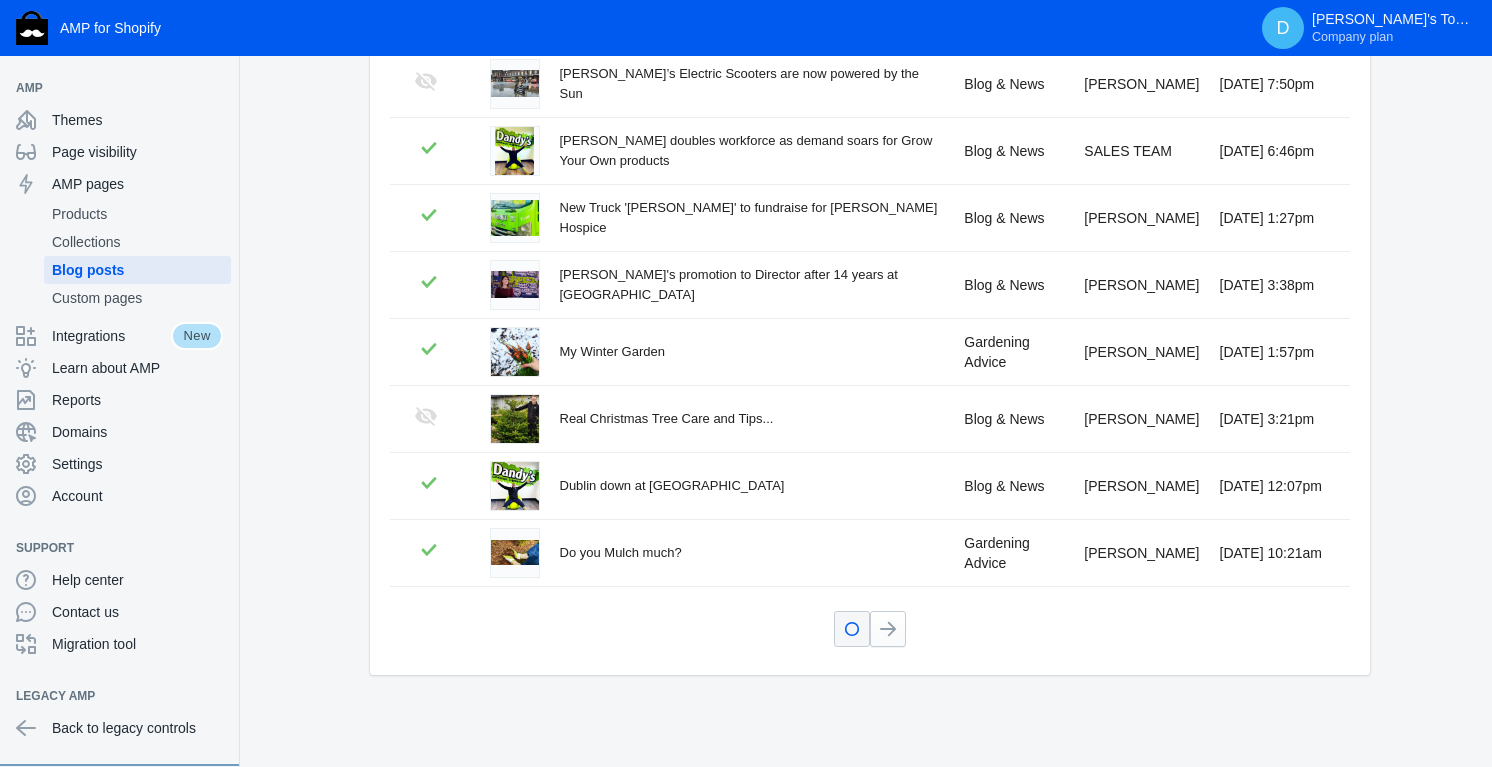 scroll, scrollTop: 414, scrollLeft: 0, axis: vertical 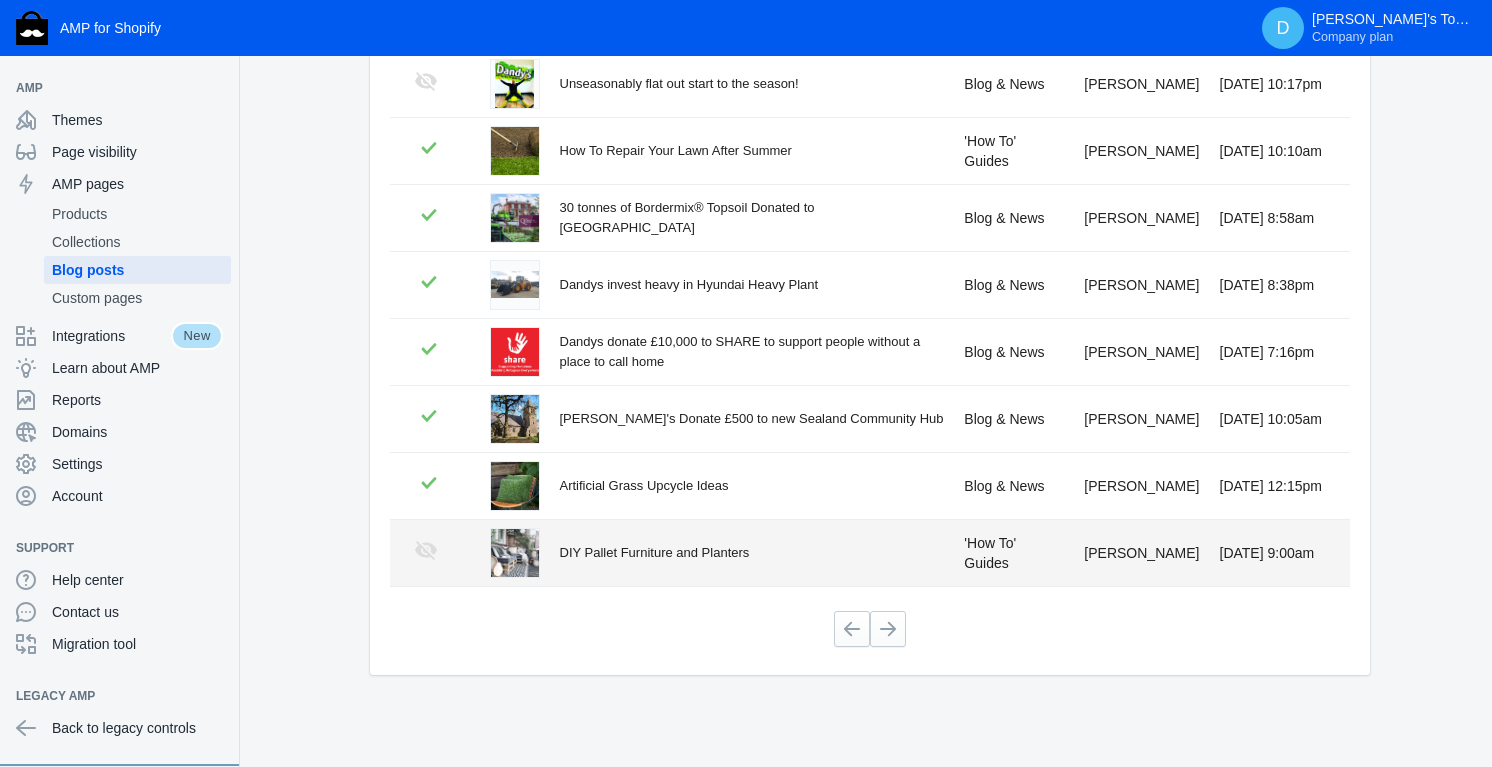 click on "DIY Pallet Furniture and Planters" 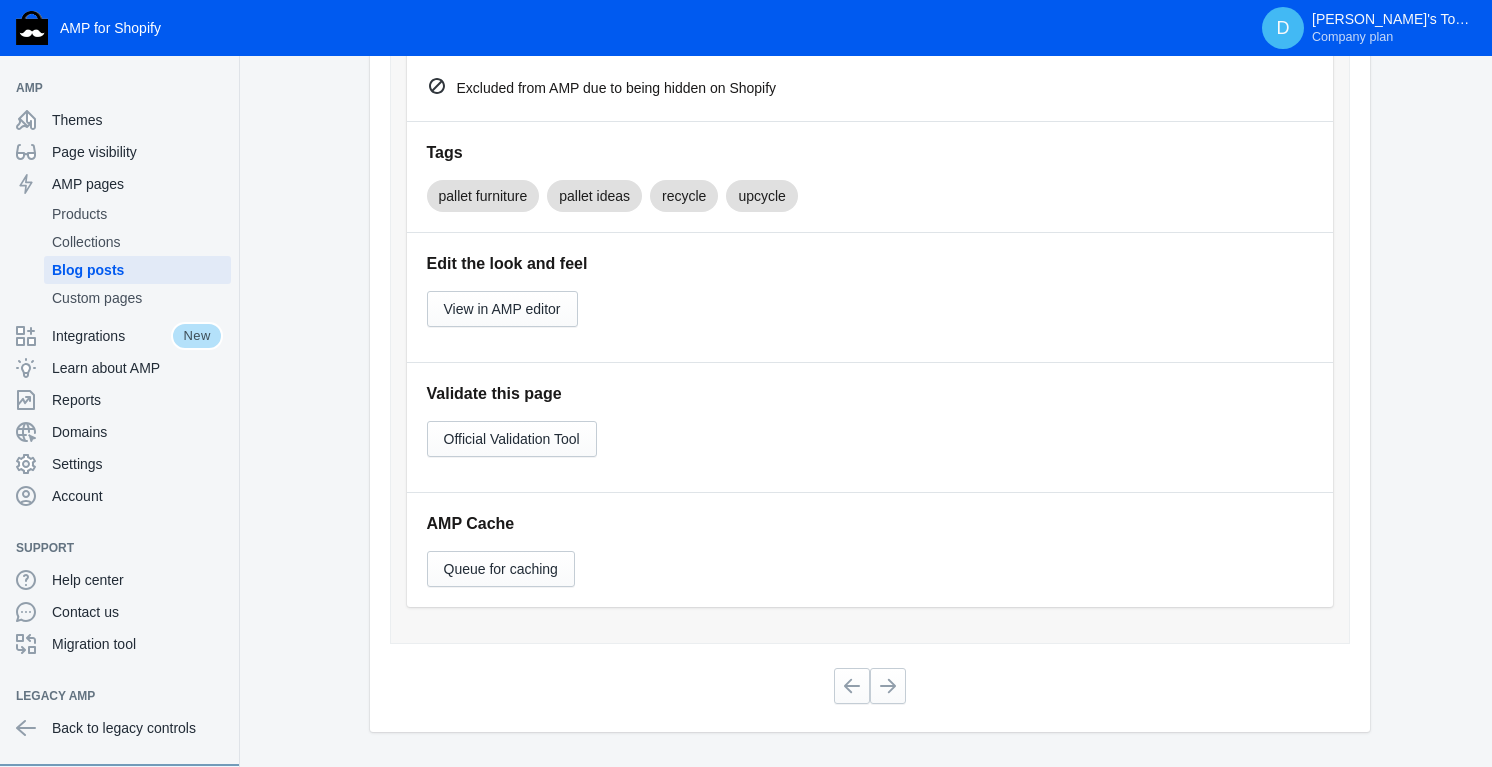 scroll, scrollTop: 1170, scrollLeft: 0, axis: vertical 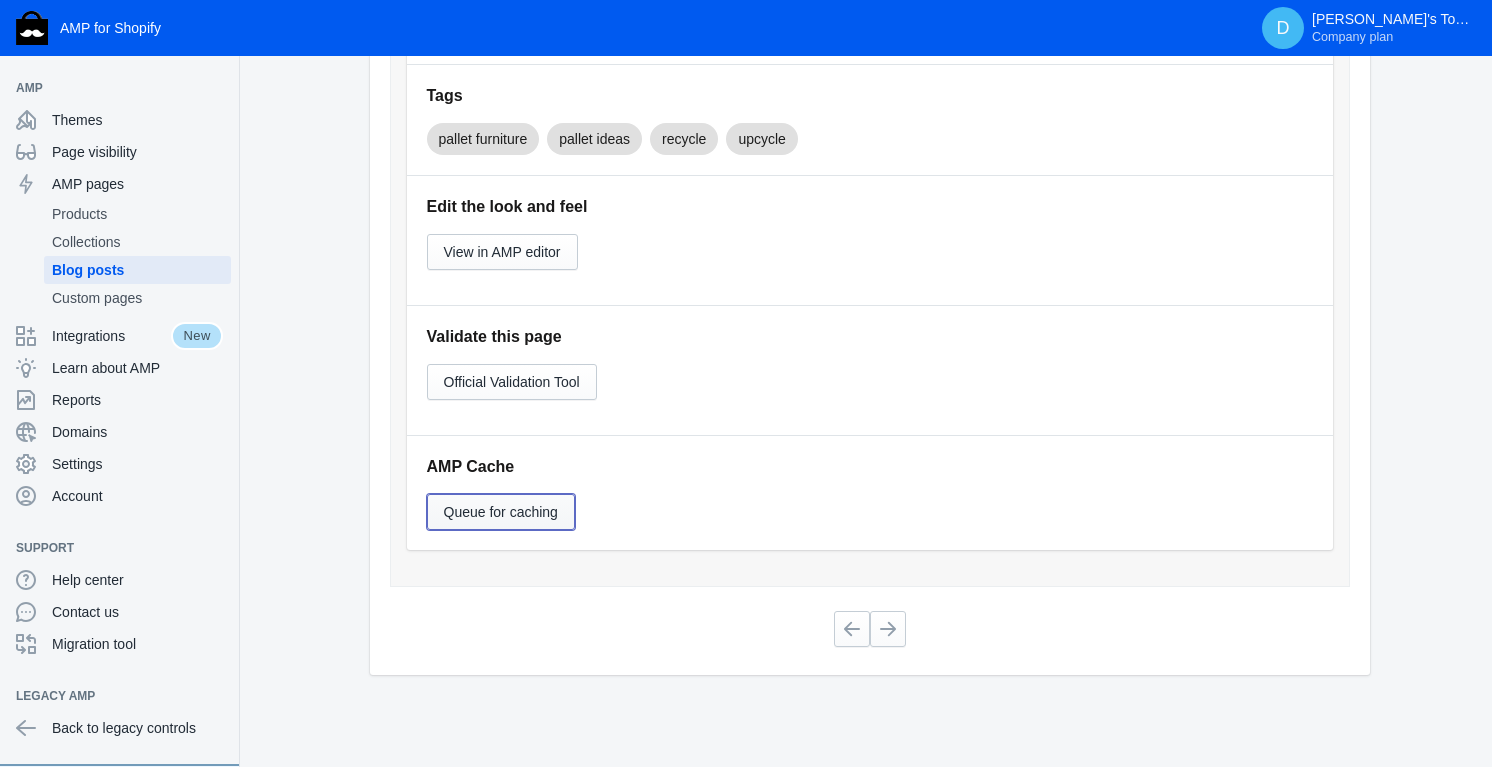 click on "Queue for caching" 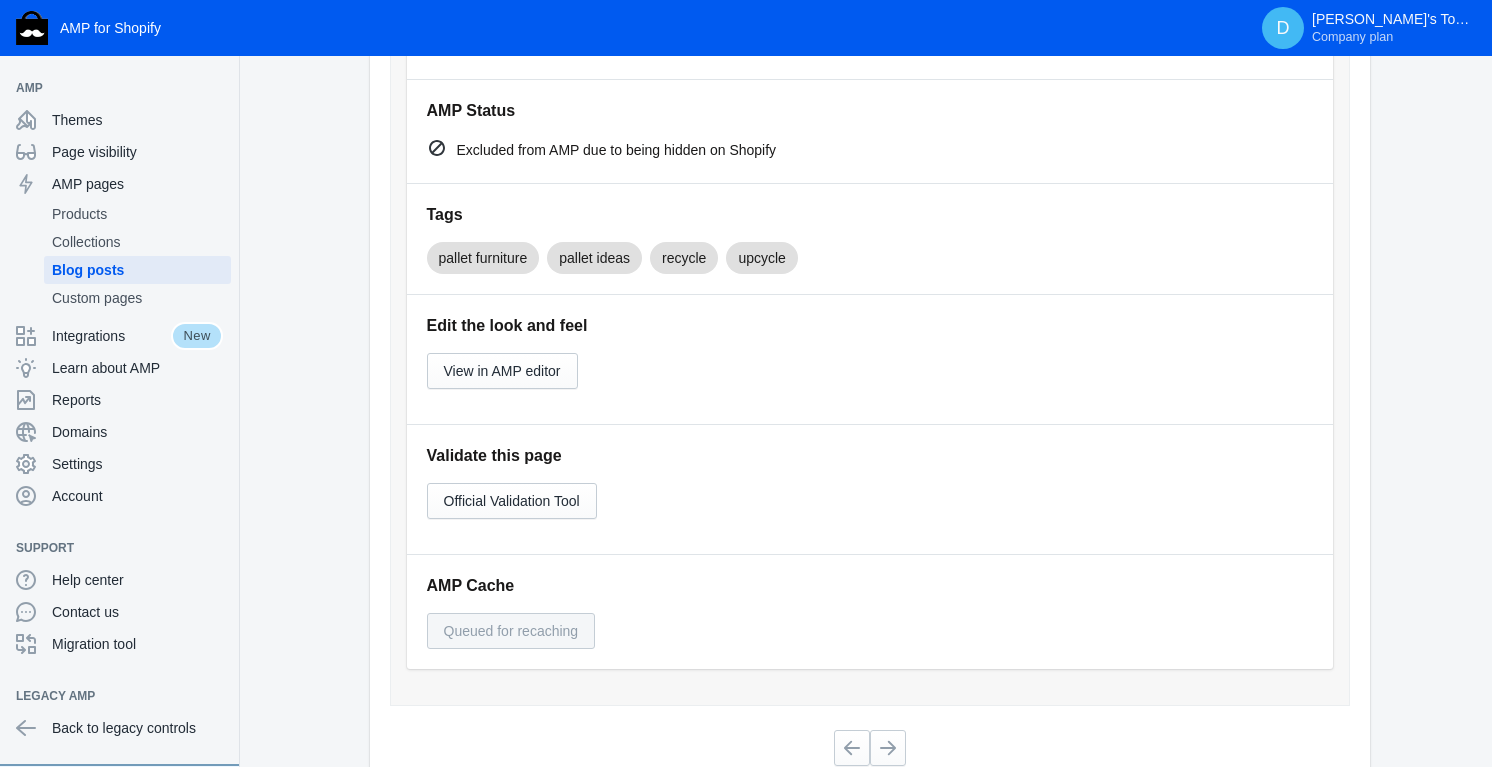 scroll, scrollTop: 1170, scrollLeft: 0, axis: vertical 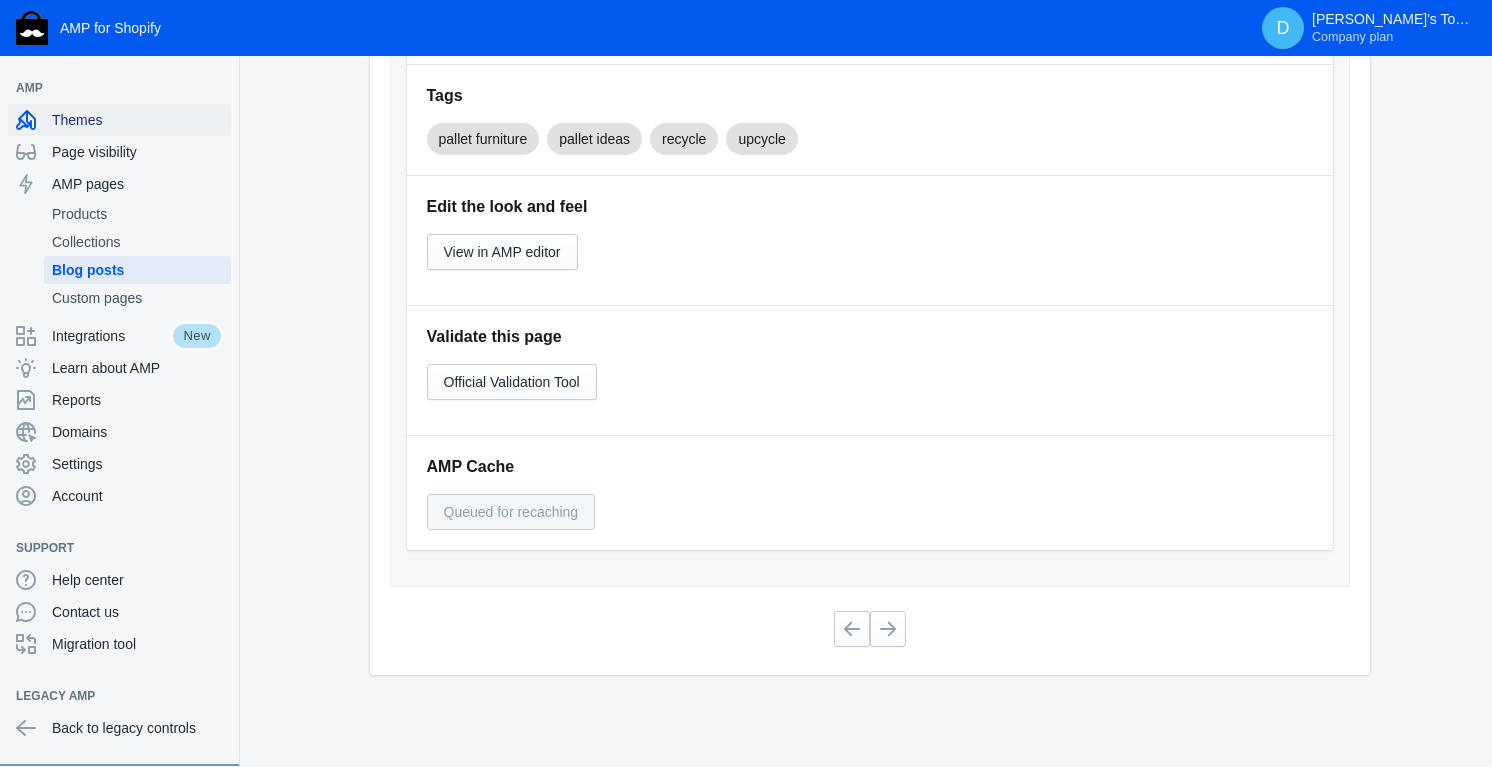 click on "Themes" 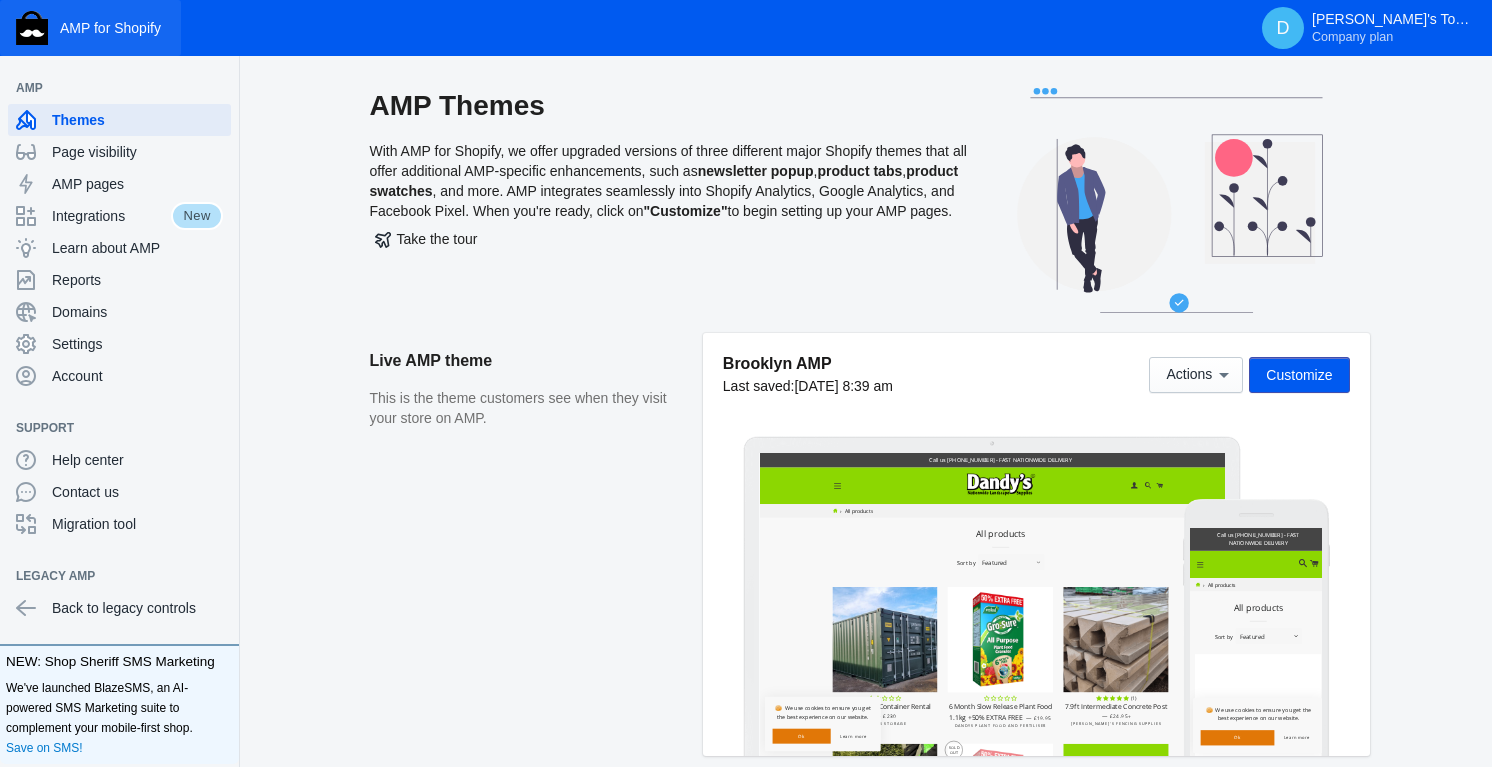scroll, scrollTop: 0, scrollLeft: 0, axis: both 